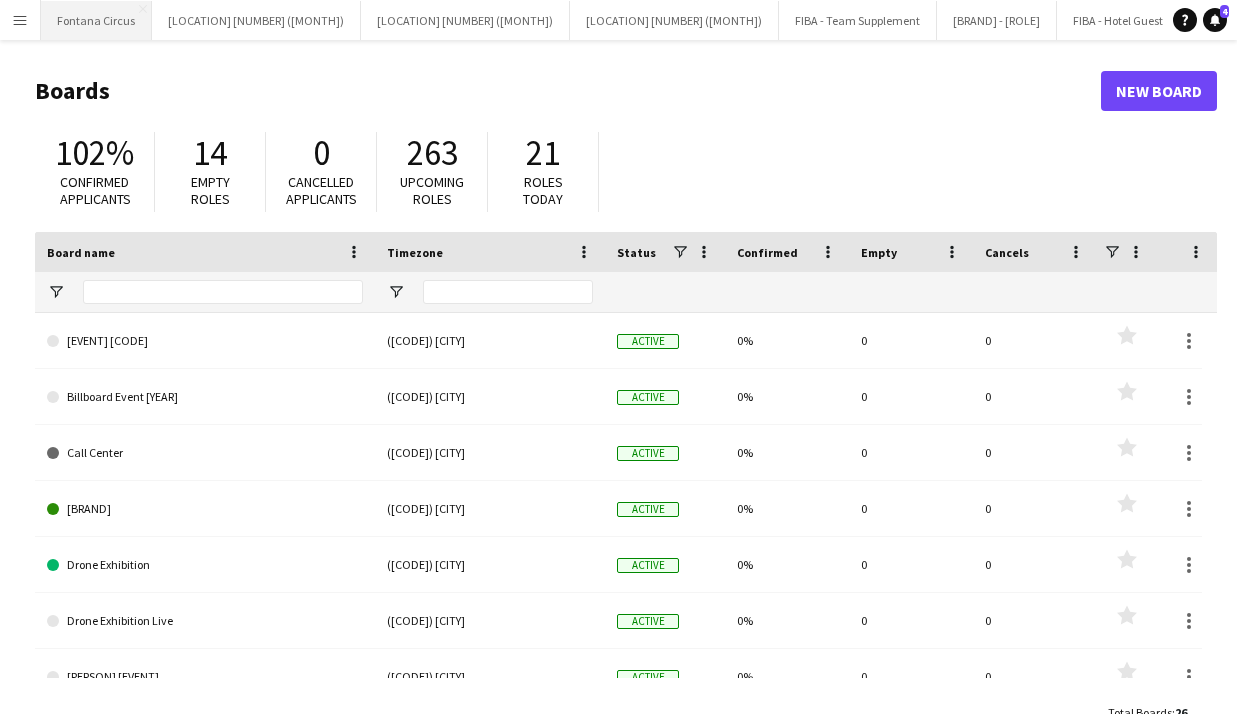 scroll, scrollTop: 0, scrollLeft: 0, axis: both 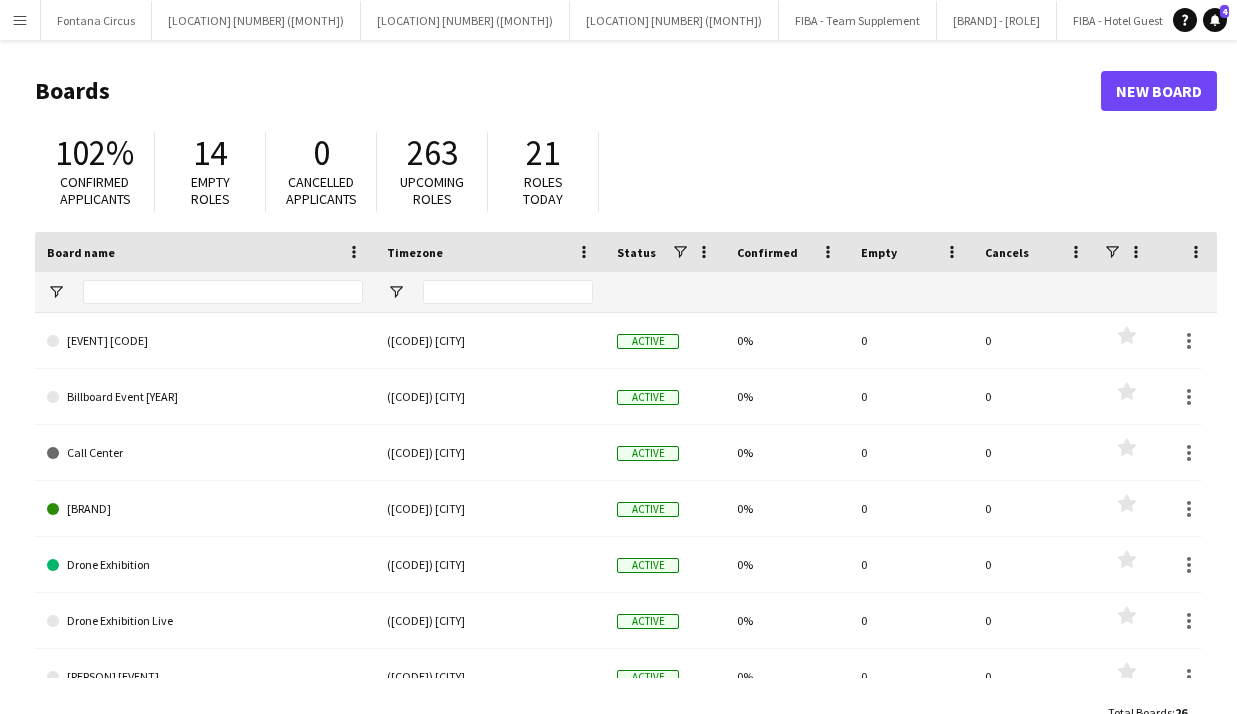 click on "Menu" at bounding box center [20, 20] 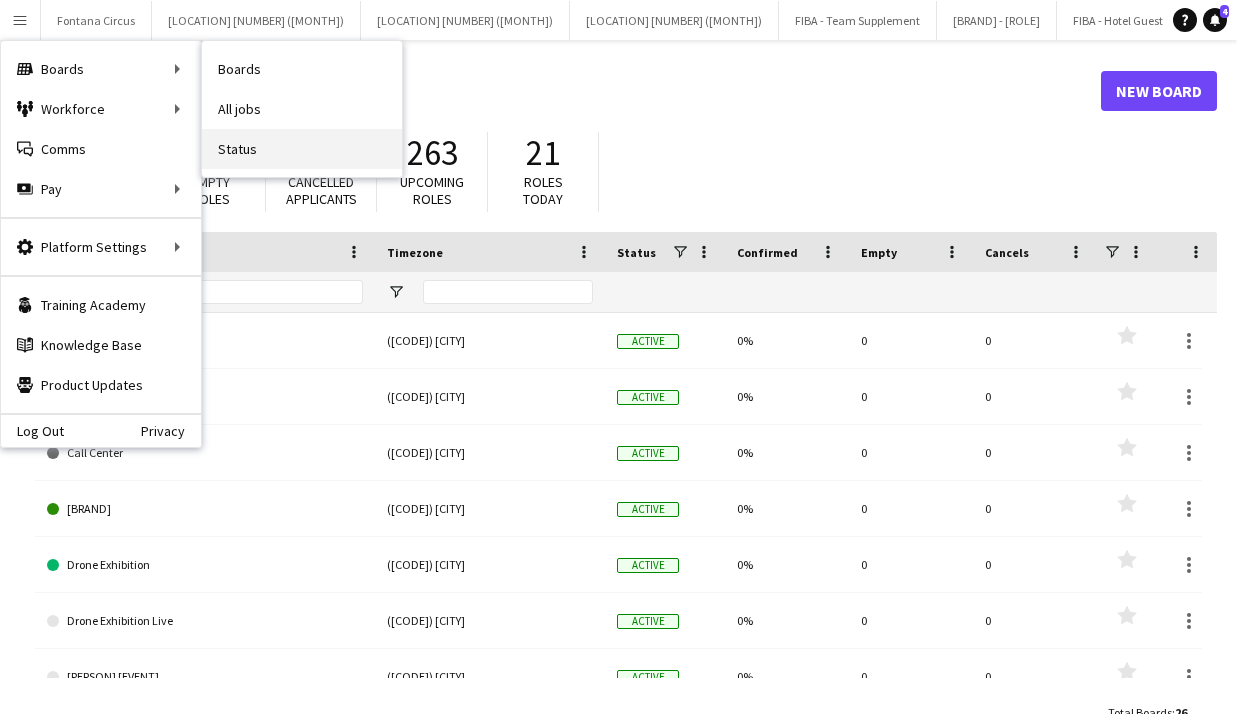 click on "Status" at bounding box center [302, 149] 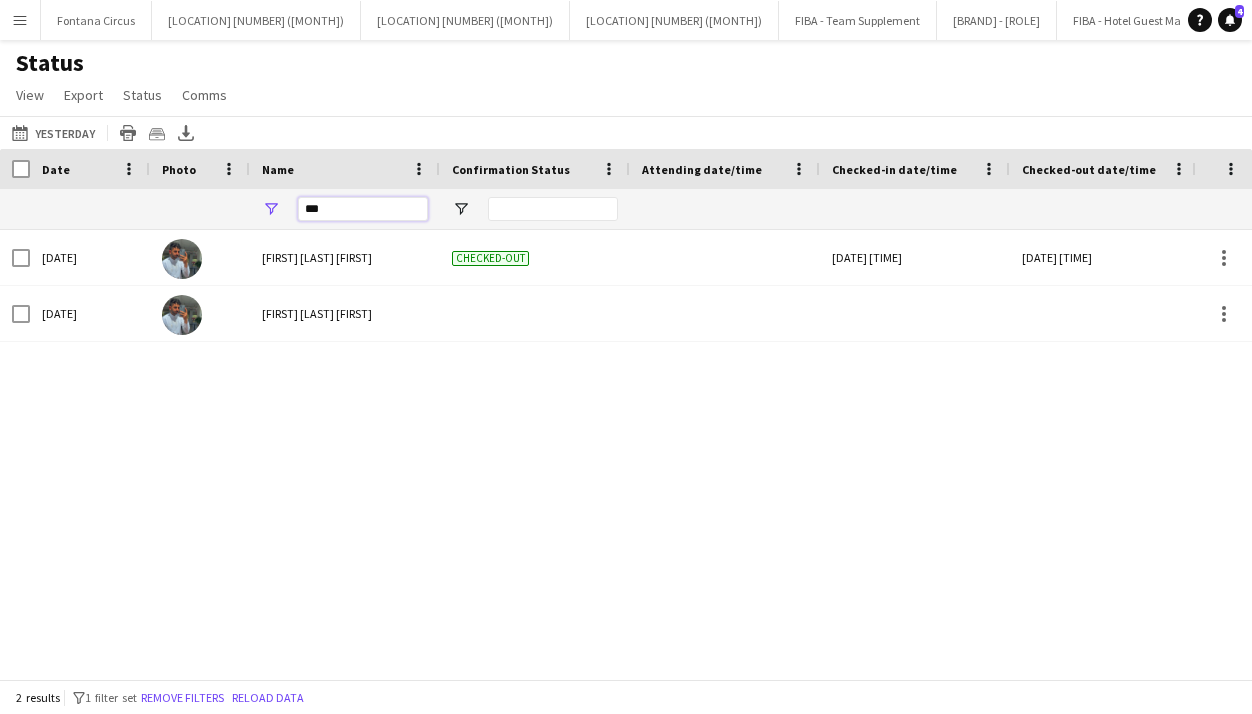 click on "***" at bounding box center (363, 209) 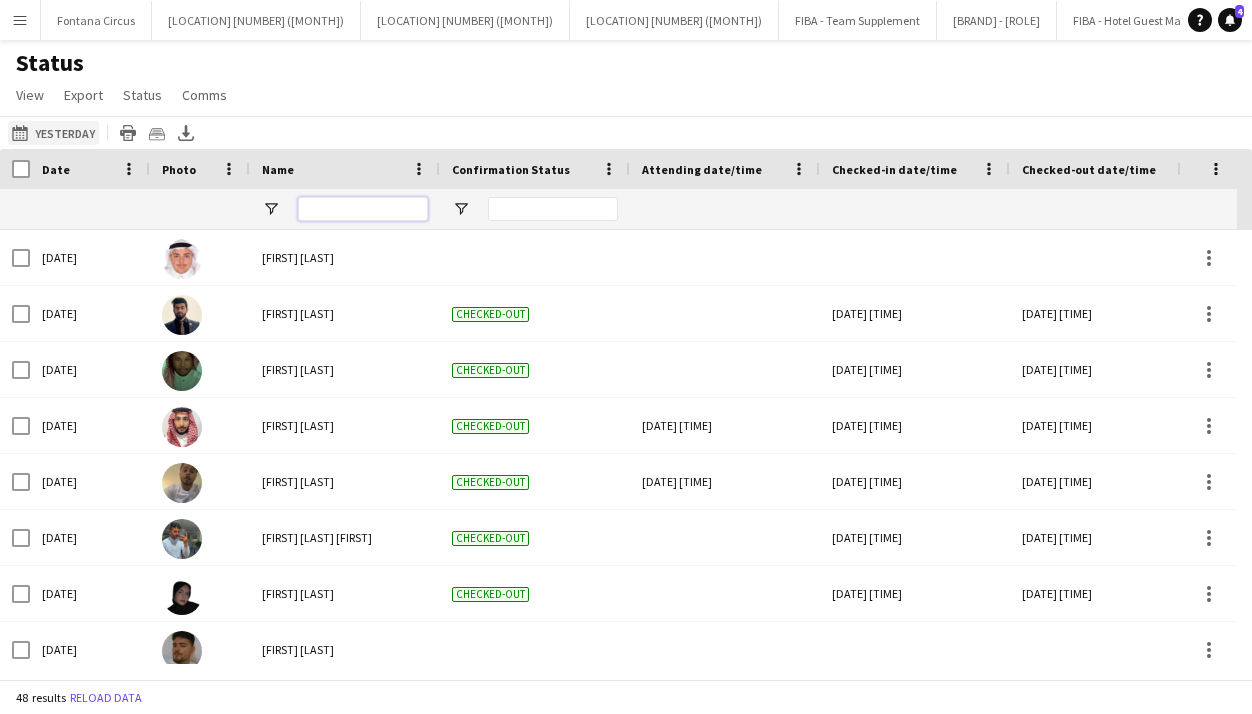 type 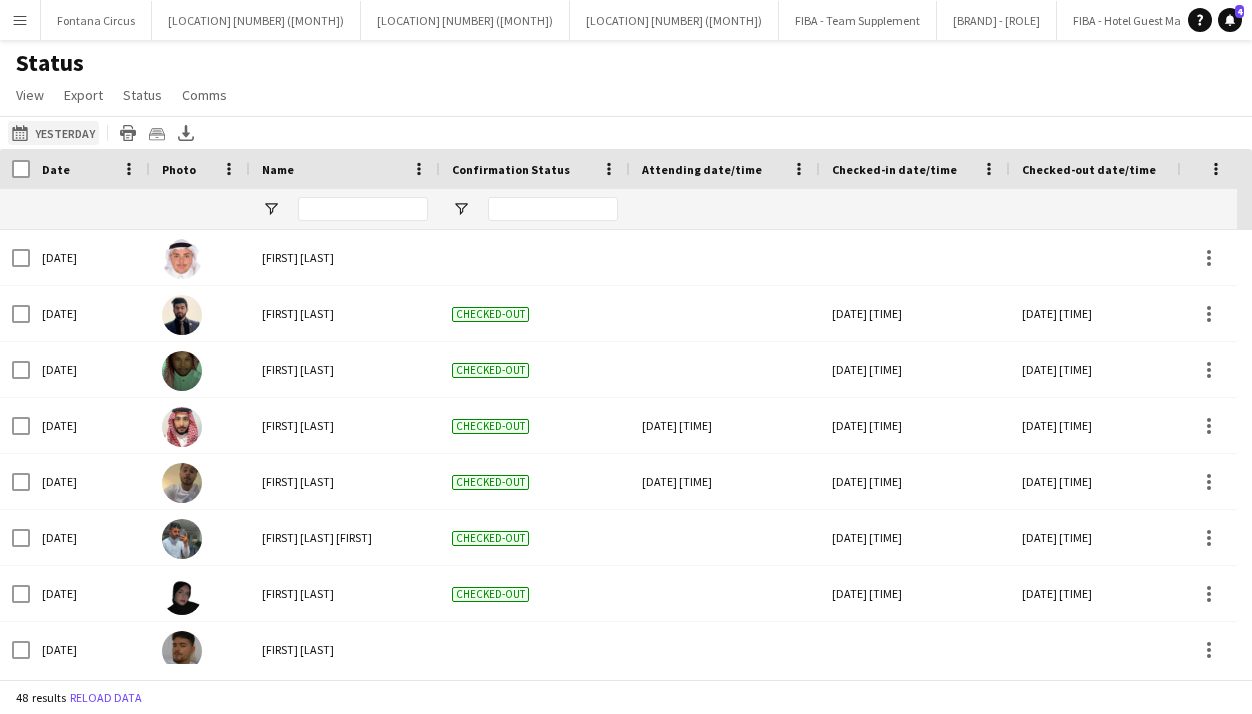 click on "[DATE] to [DATE]
Yesterday" 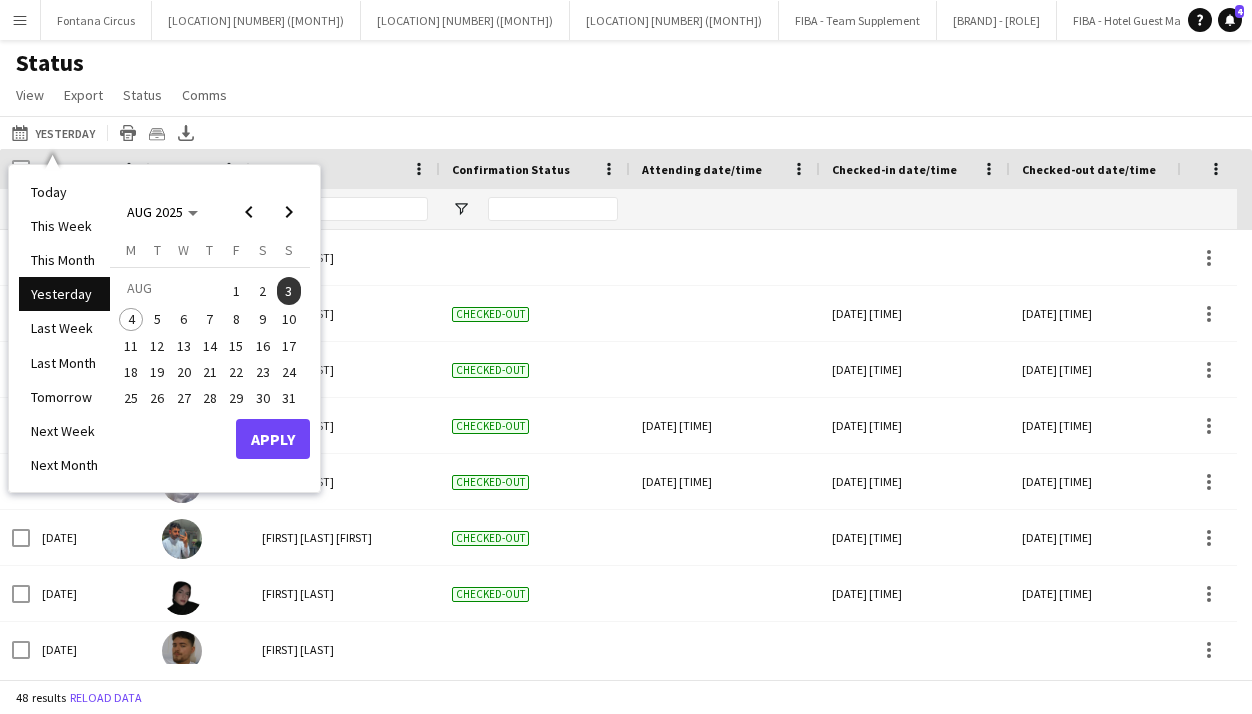 click on "3" at bounding box center (289, 291) 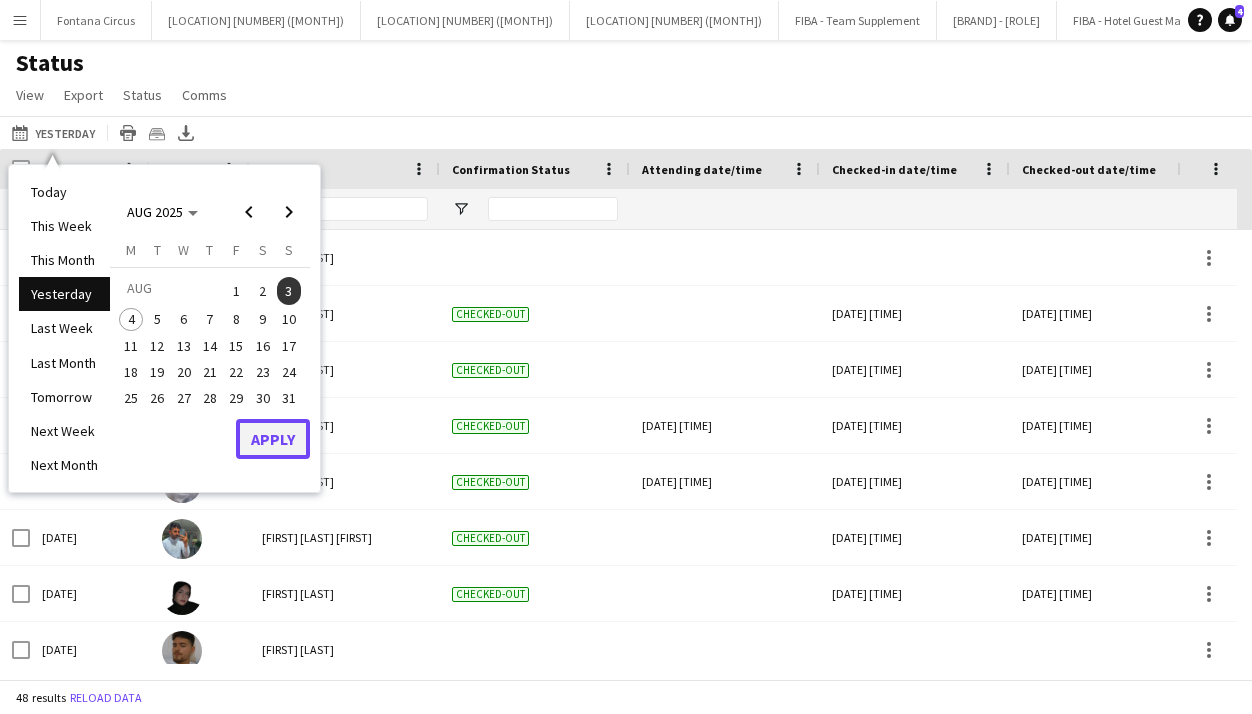 click on "Apply" at bounding box center [273, 439] 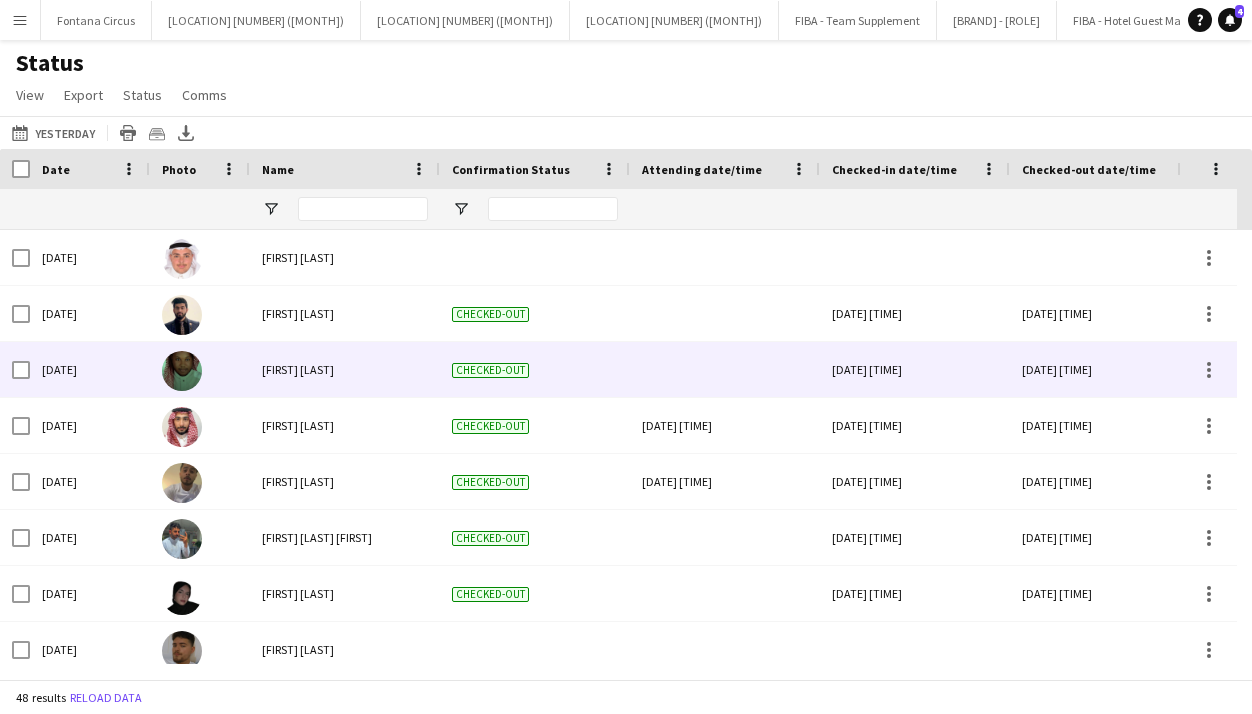 scroll, scrollTop: 0, scrollLeft: 129, axis: horizontal 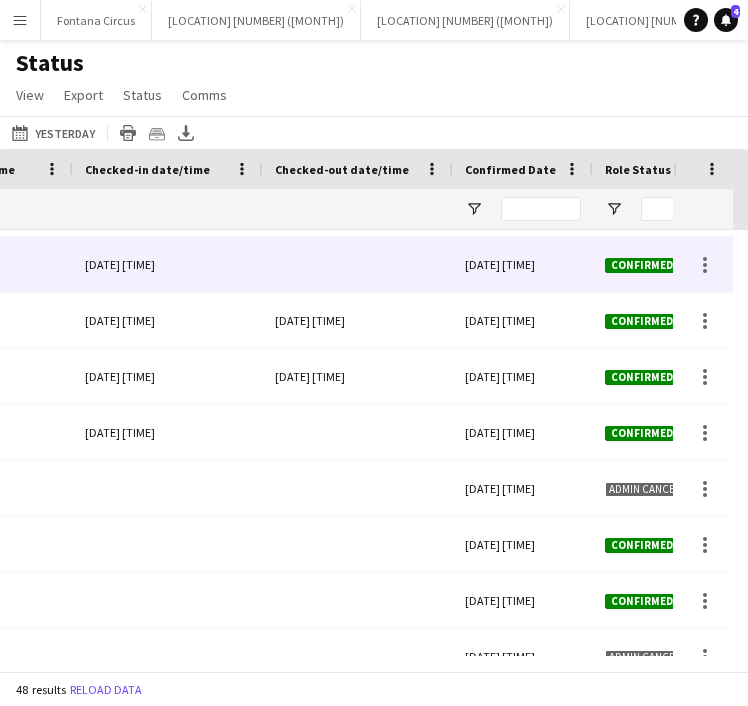 click at bounding box center (358, 264) 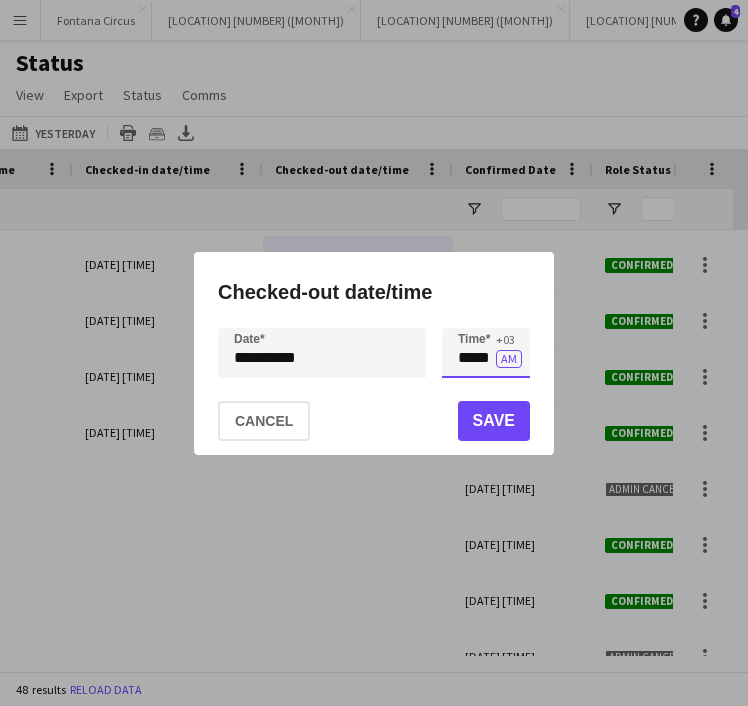 click on "*****" at bounding box center (486, 353) 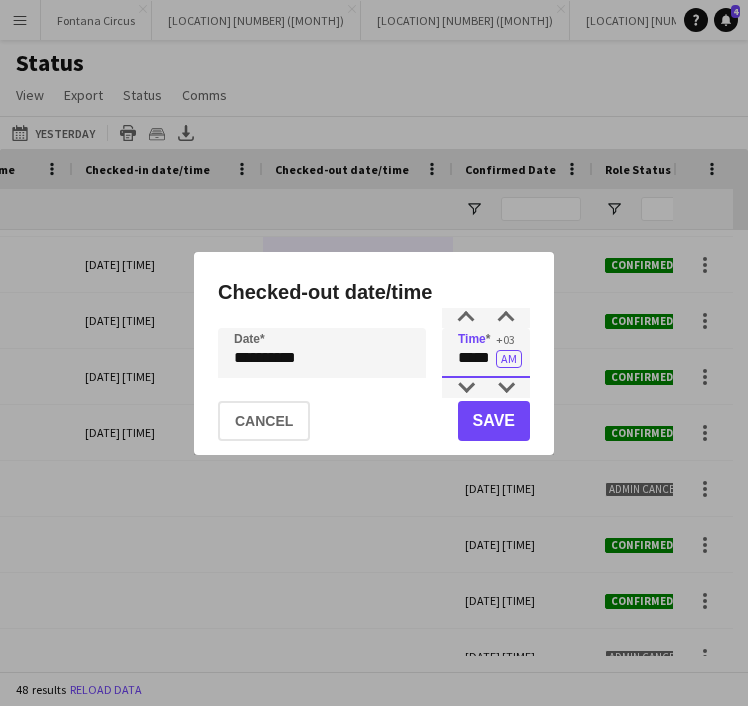 click on "*****" at bounding box center [486, 353] 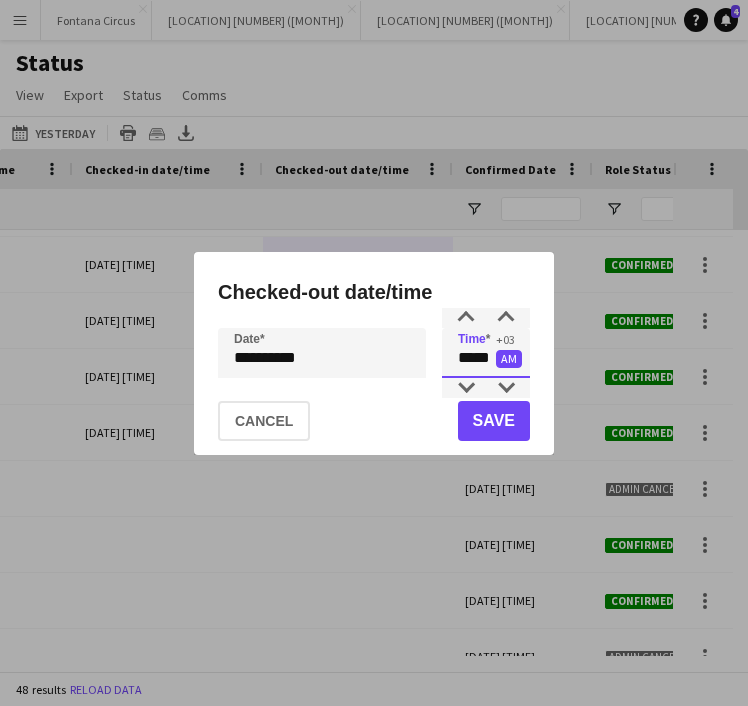 type on "*****" 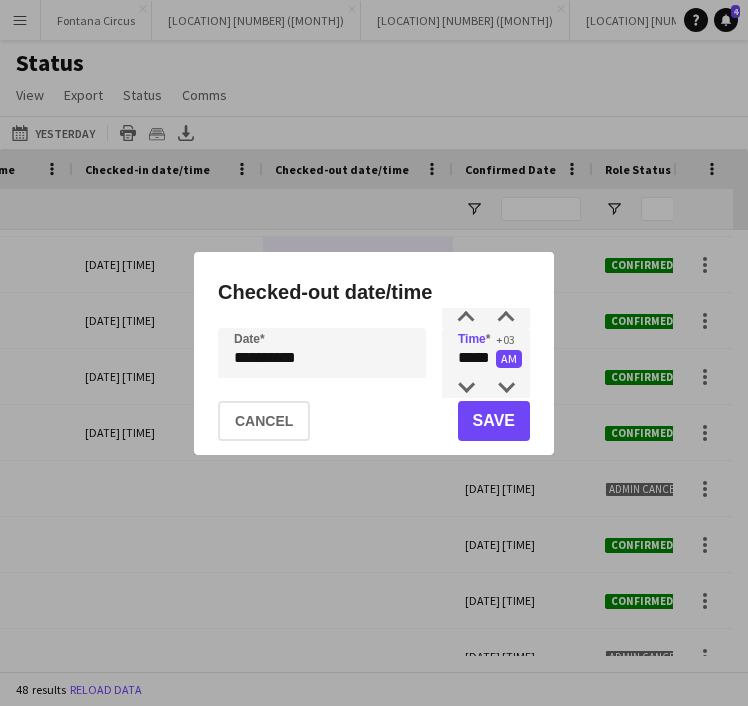 click on "AM" at bounding box center [509, 359] 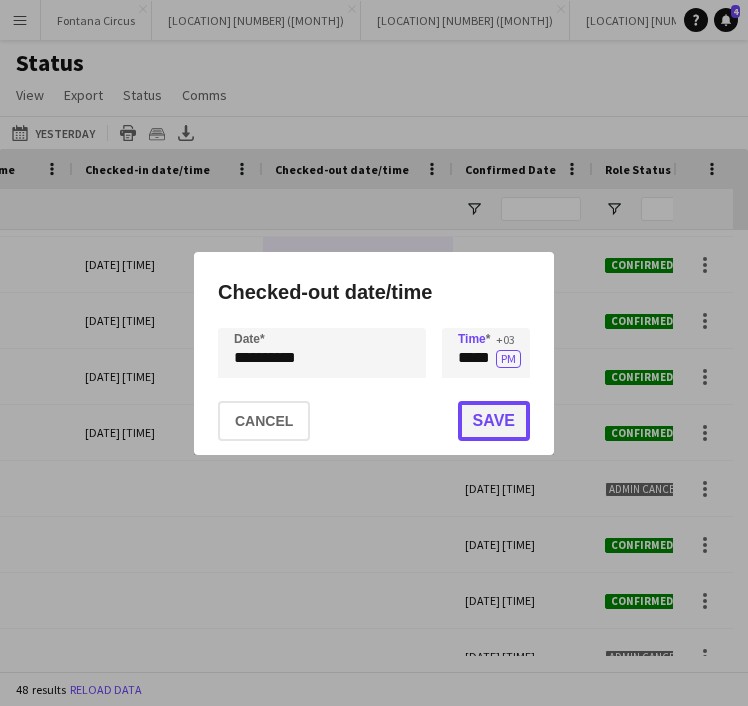 click on "Save" 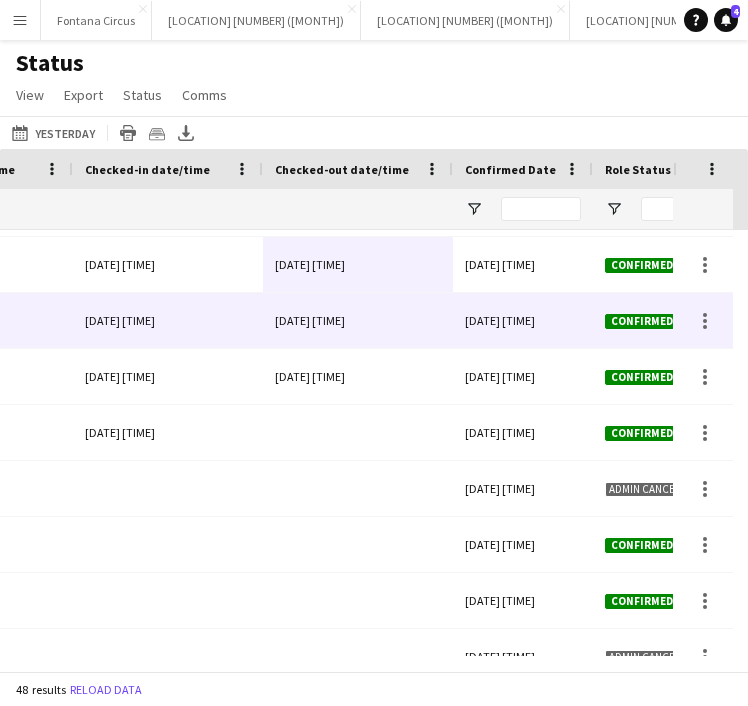 scroll, scrollTop: 0, scrollLeft: 529, axis: horizontal 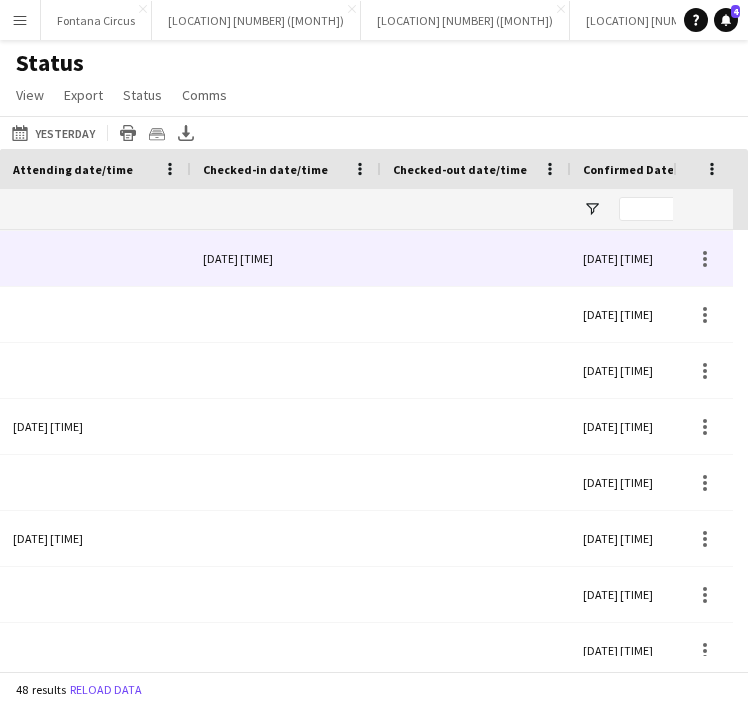 click on "[DATE] [TIME]" at bounding box center [286, 258] 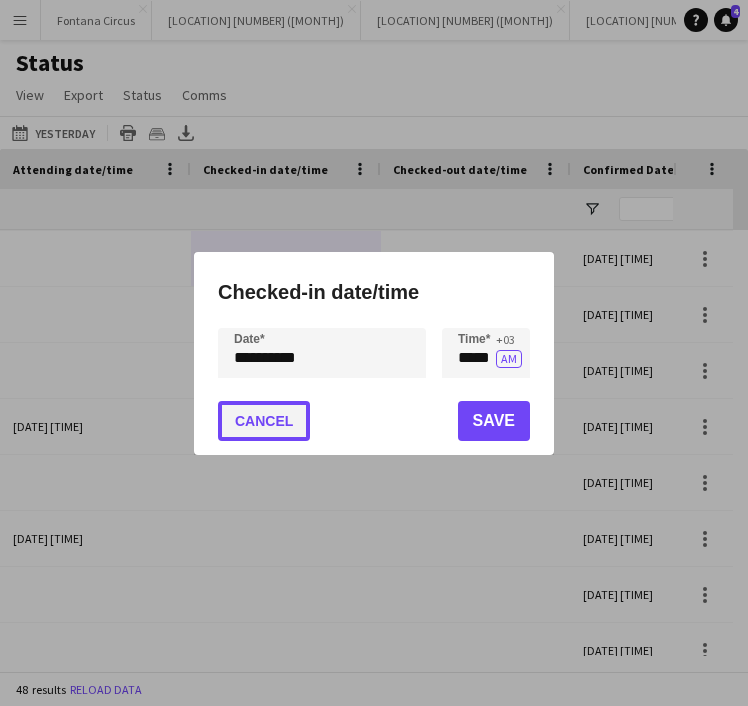 click on "Cancel" 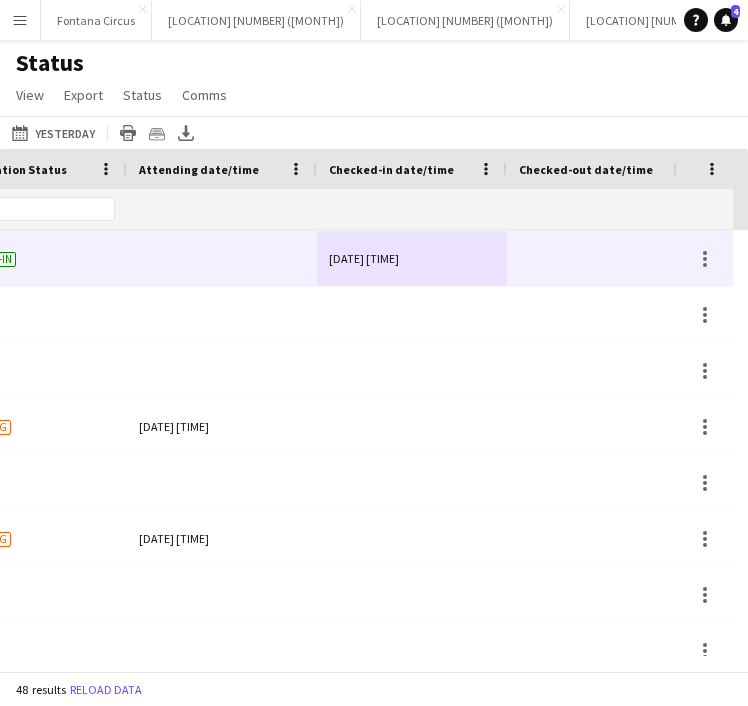 click at bounding box center (602, 258) 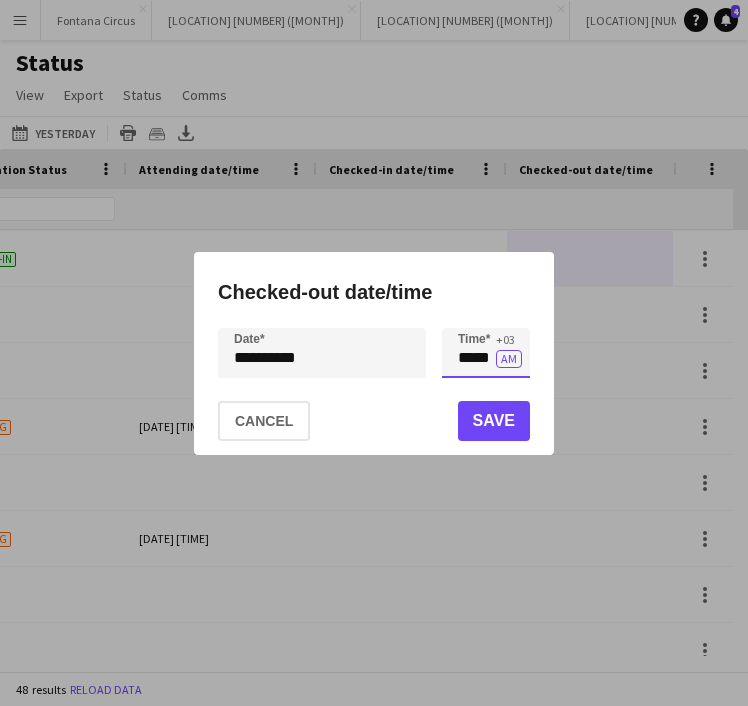click on "*****" at bounding box center (486, 353) 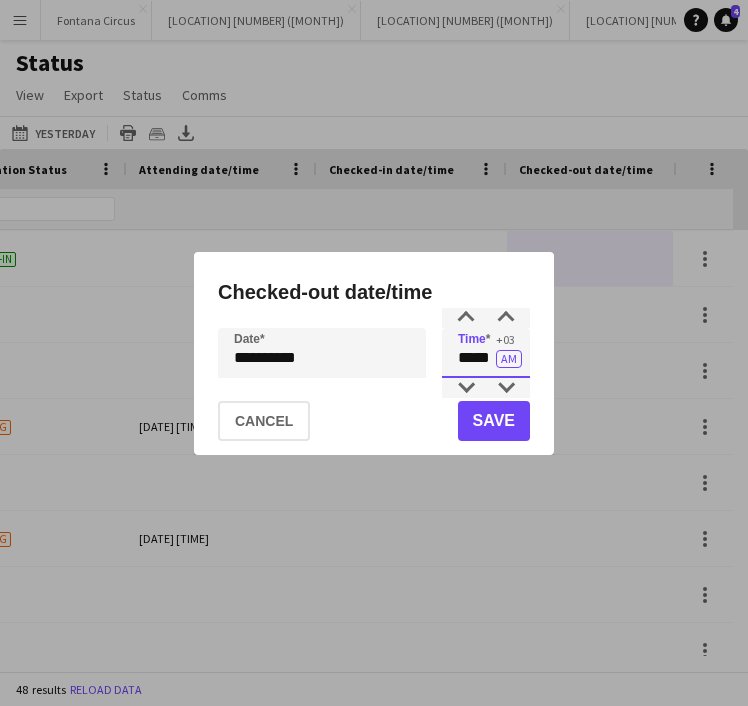 click on "*****" at bounding box center [486, 353] 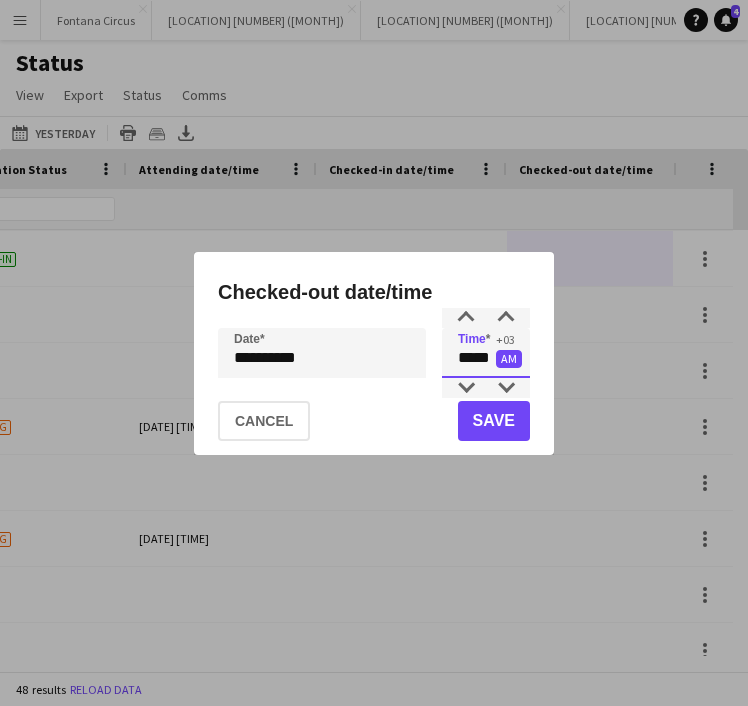 type on "*****" 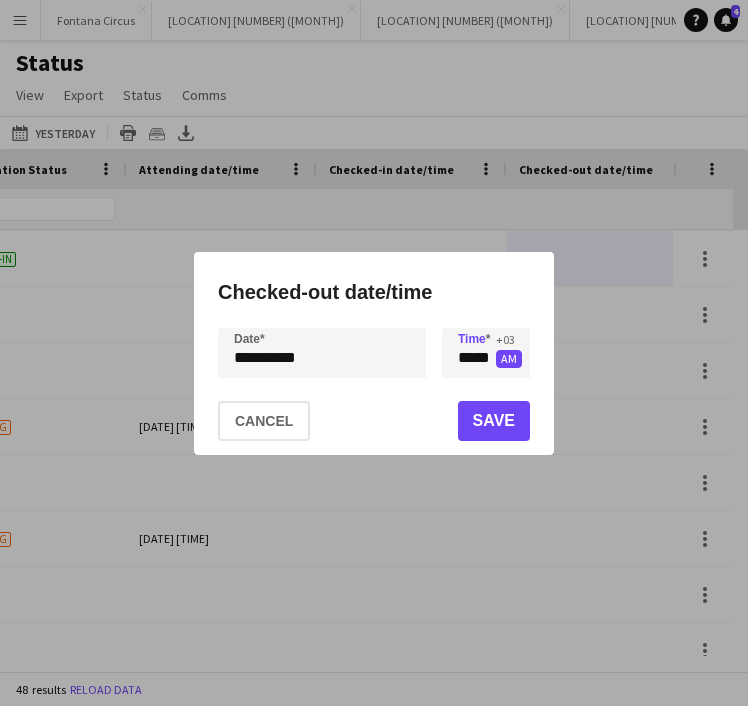 click on "AM" at bounding box center (509, 359) 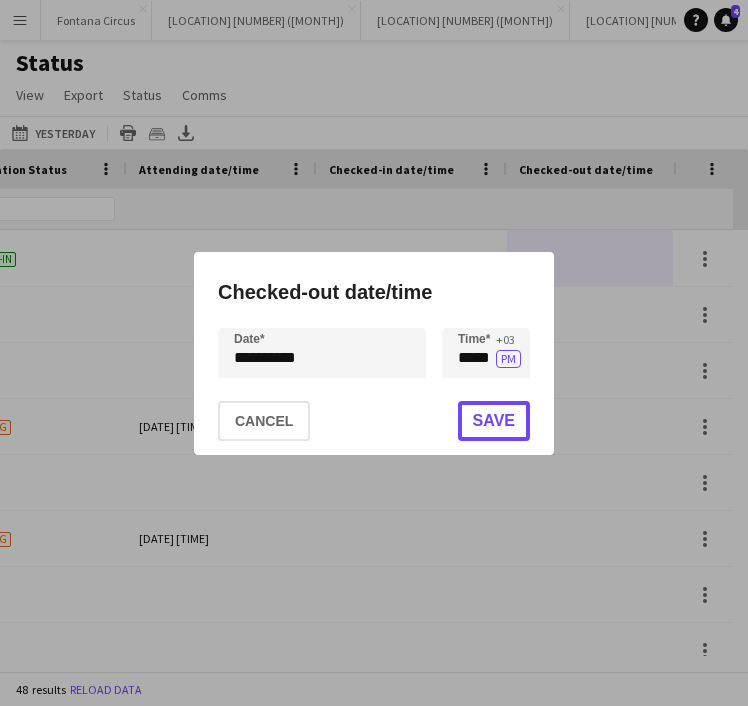 drag, startPoint x: 504, startPoint y: 409, endPoint x: 243, endPoint y: 362, distance: 265.19803 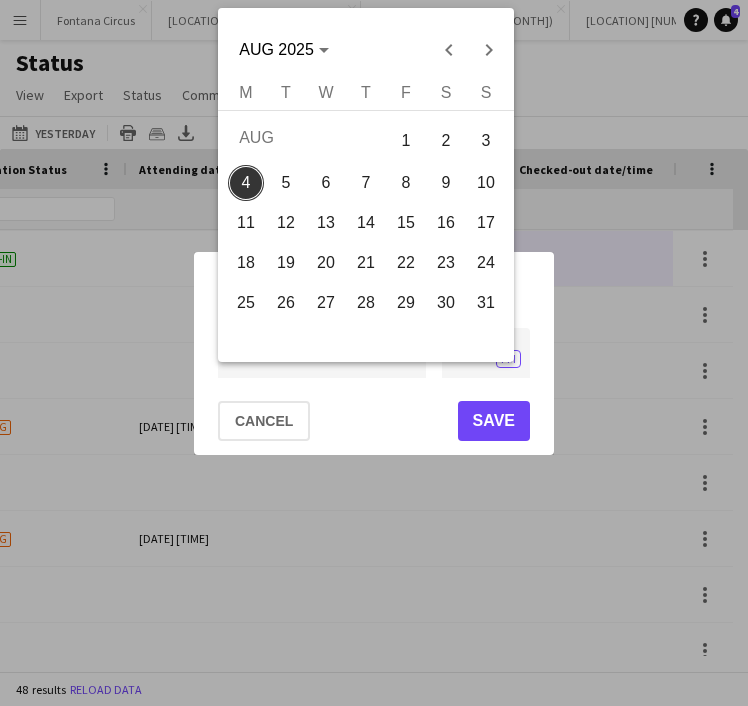 click on "**********" at bounding box center [374, 353] 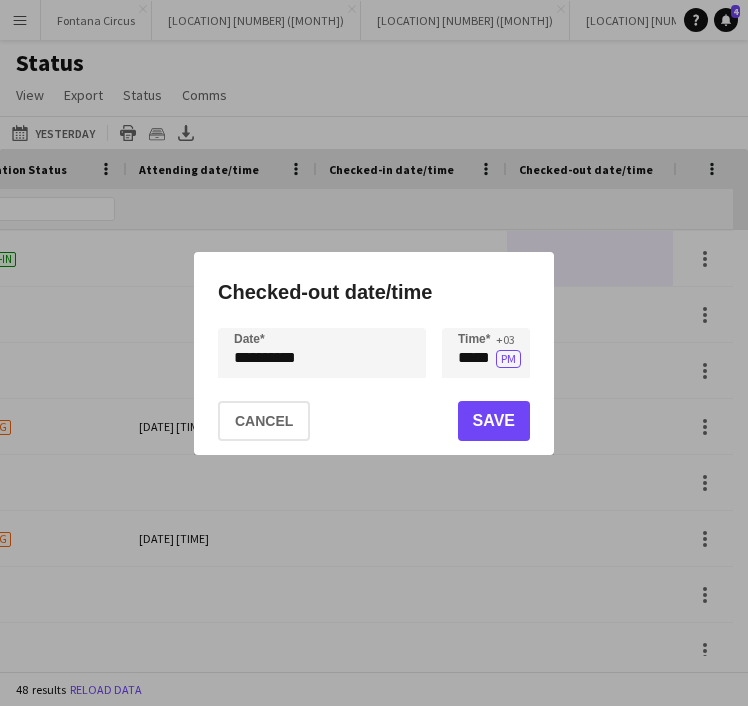 click on "**********" at bounding box center (374, 353) 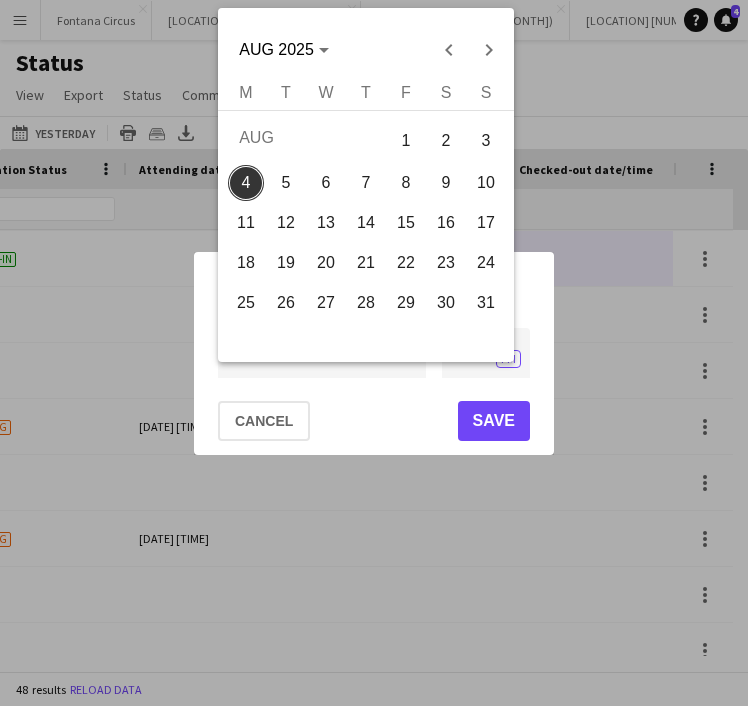 click on "3" at bounding box center [486, 140] 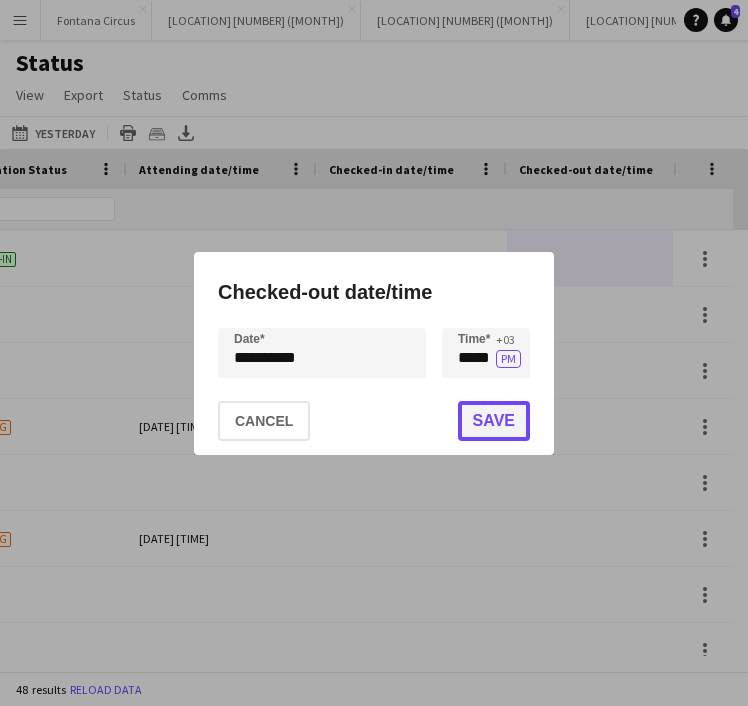 click on "Save" 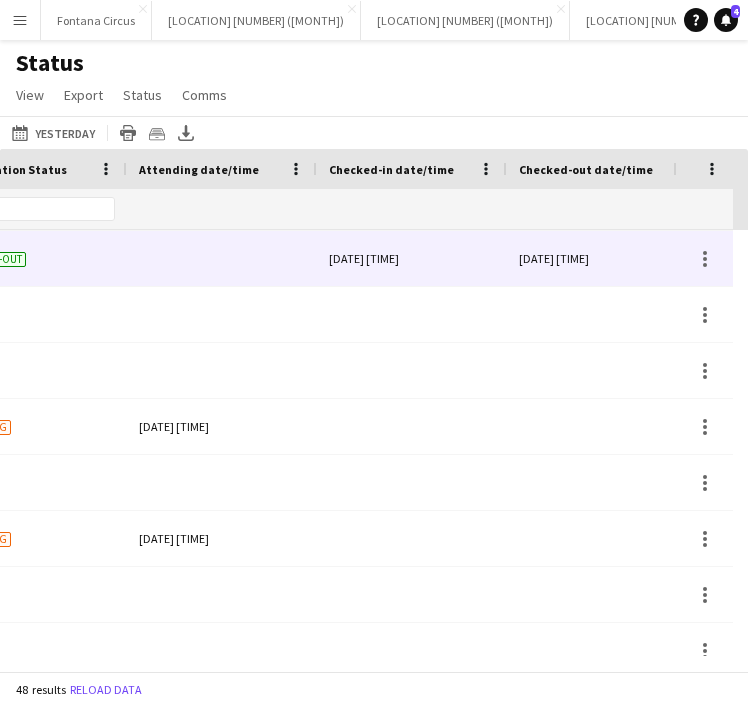 scroll, scrollTop: 447, scrollLeft: 0, axis: vertical 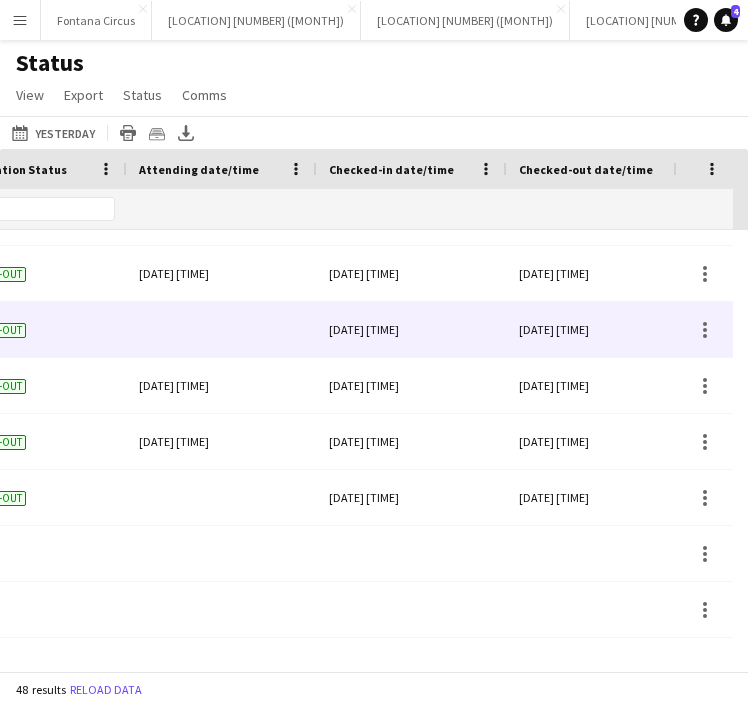 click on "[DATE] [TIME]" at bounding box center (602, 329) 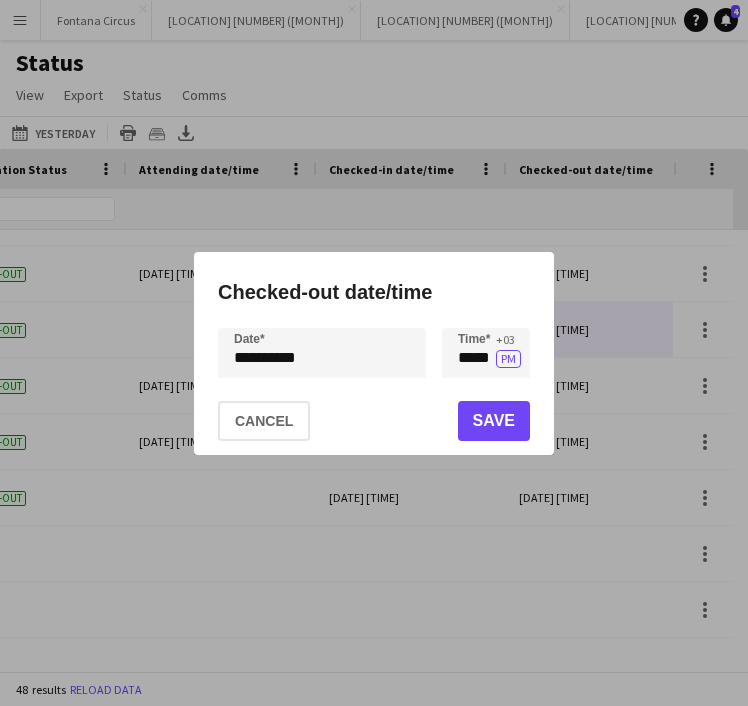 click on "**********" at bounding box center (374, 353) 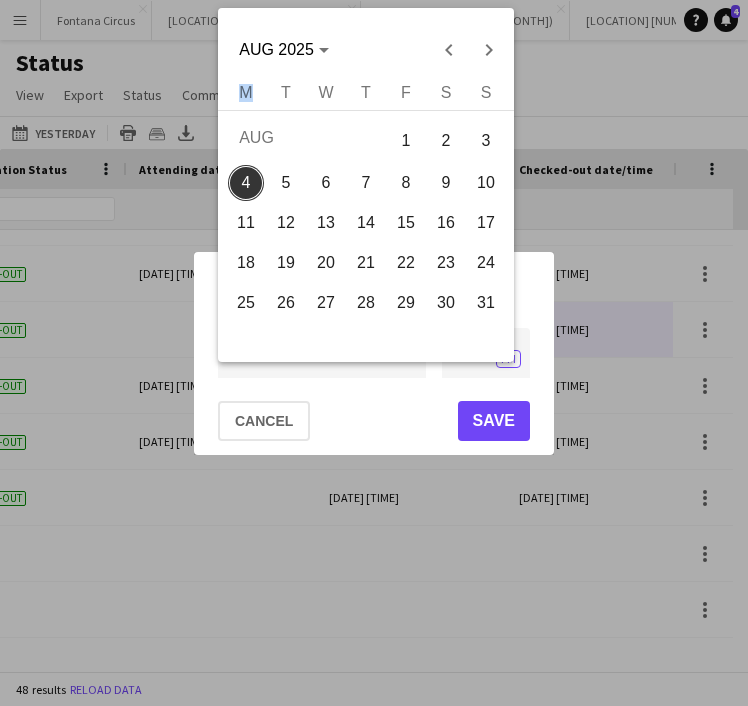 click on "[MONTH] [YEAR] [MONTH] [YEAR] Monday M Tuesday T Wednesday W Thursday T Friday F Saturday S Sunday S  [MONTH]   1   2   3   4   5   6   7   8   9   10   11   12   13   14   15   16   17   18   19   20   21   22   23   24   25   26   27   28   29   30   31
Comparison range
Comparison range" at bounding box center [366, 185] 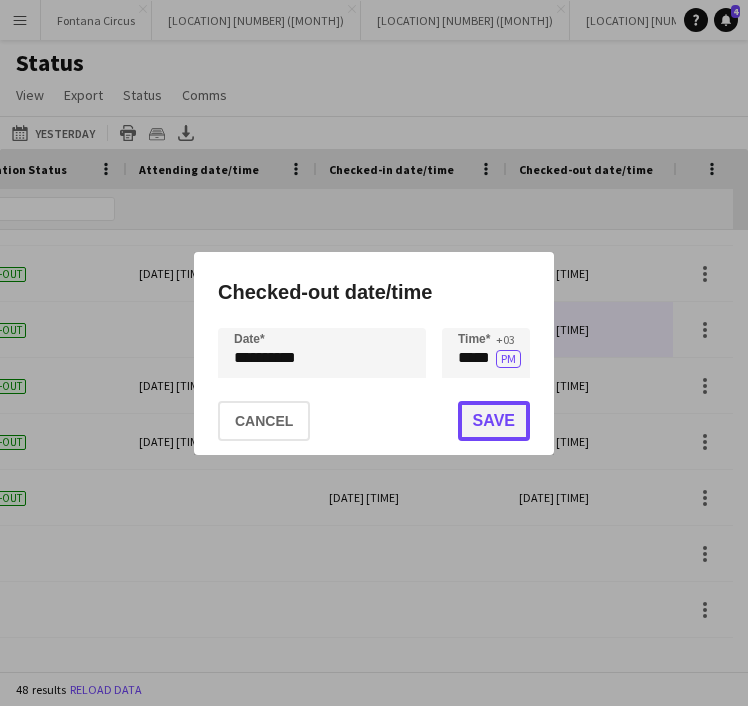 click on "Save" 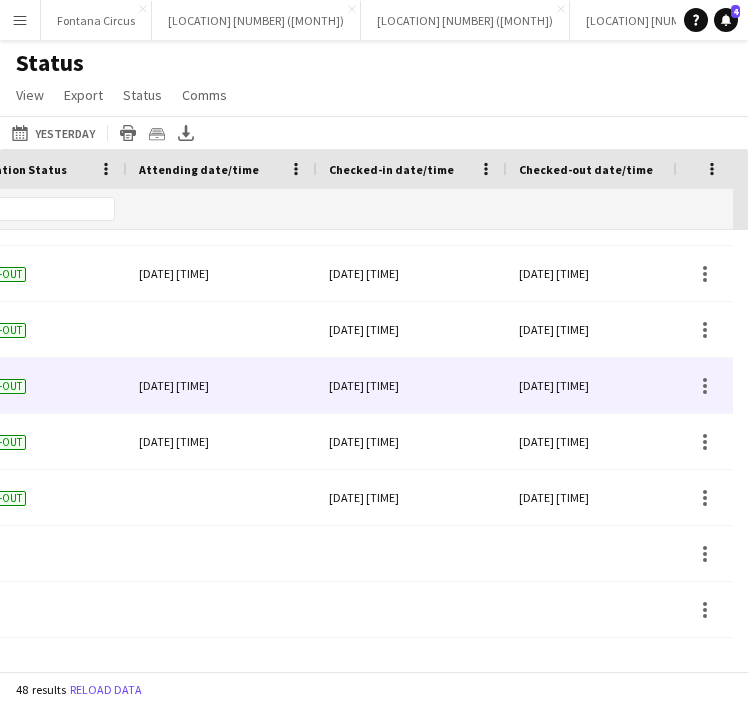 scroll, scrollTop: 314, scrollLeft: 0, axis: vertical 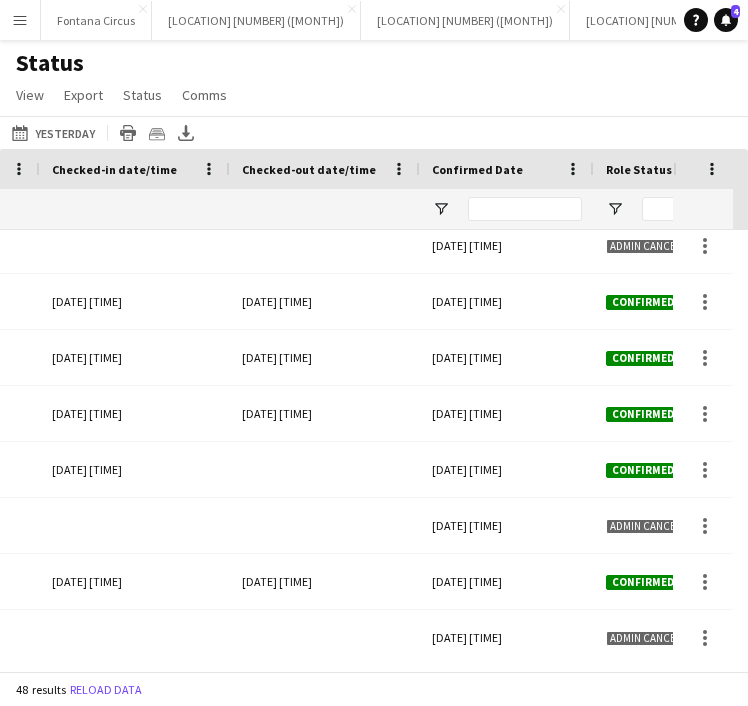 drag, startPoint x: 557, startPoint y: 166, endPoint x: 595, endPoint y: 166, distance: 38 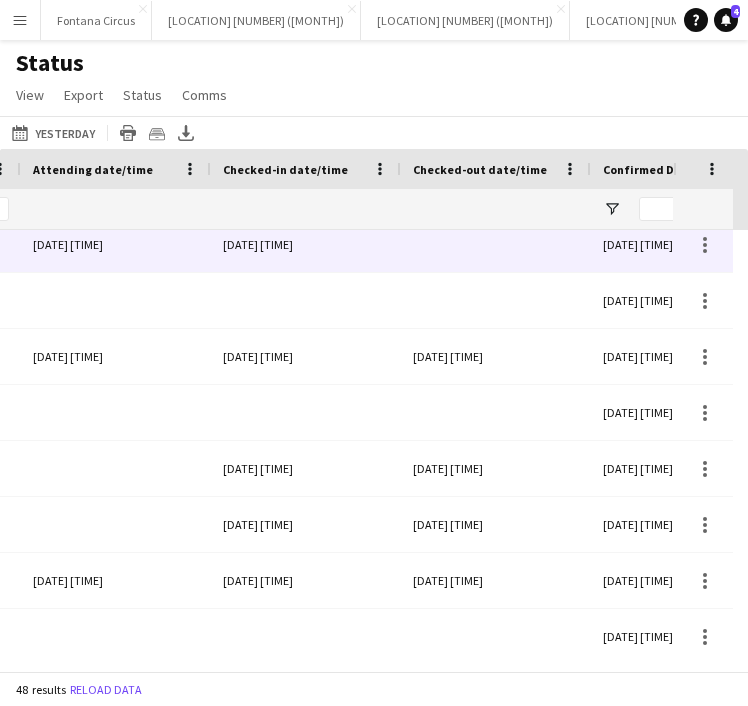 click at bounding box center [496, 244] 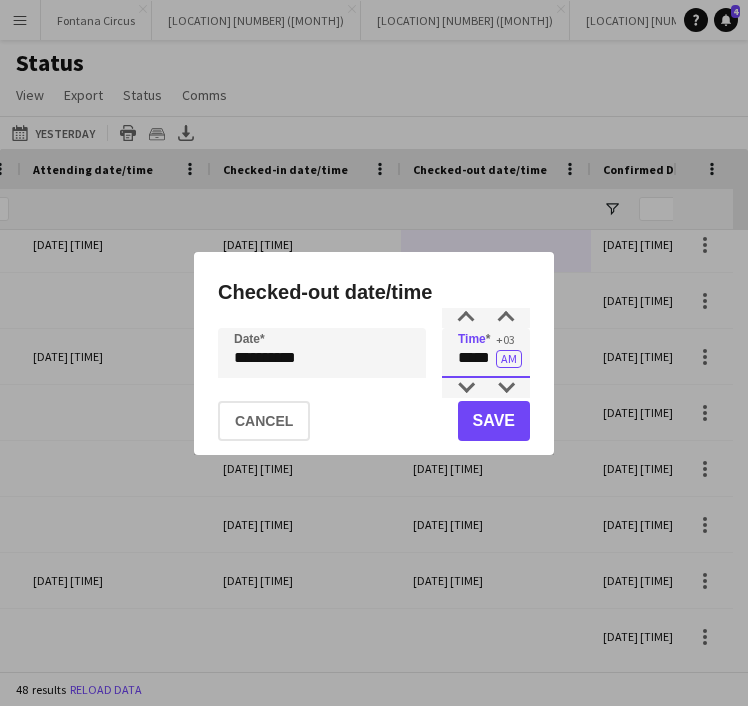 click on "*****" at bounding box center [486, 353] 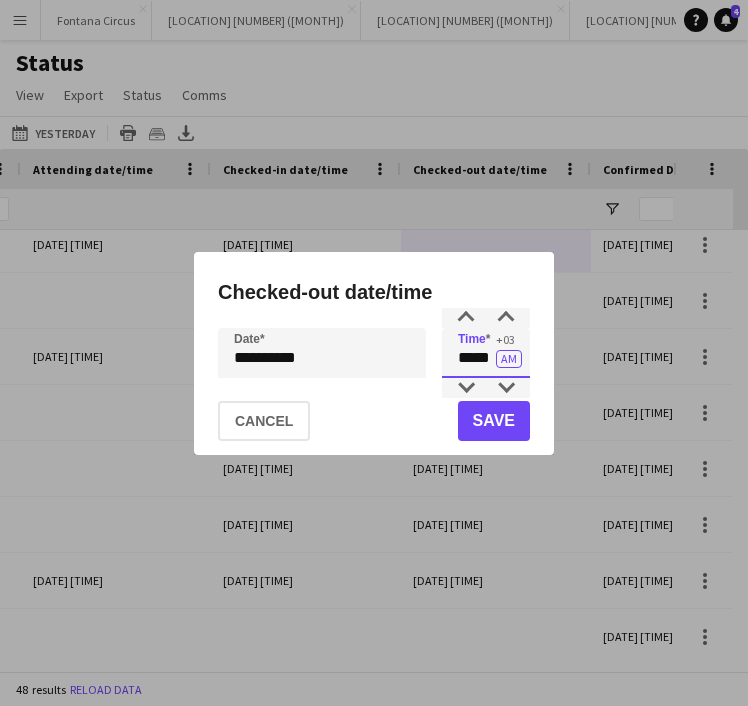 type on "*****" 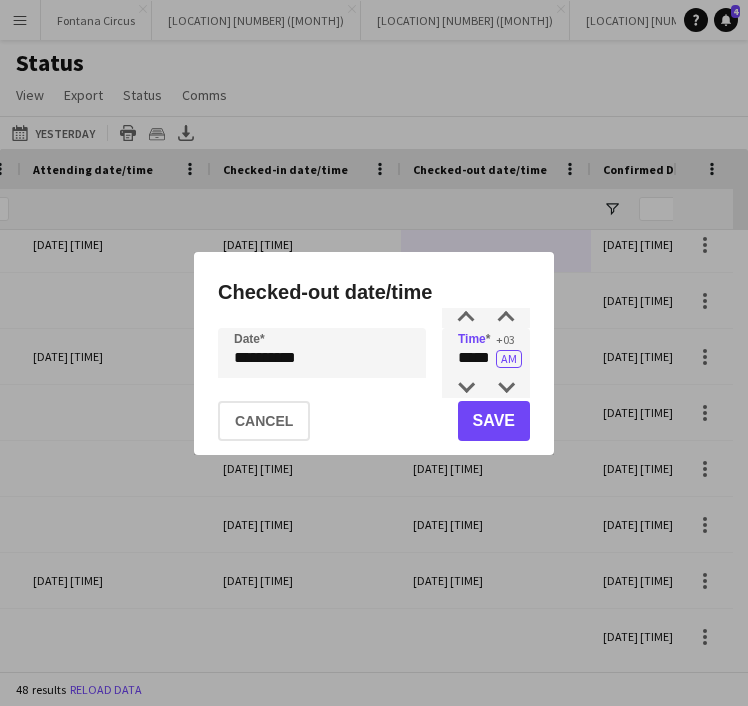 click on "**********" at bounding box center (374, 353) 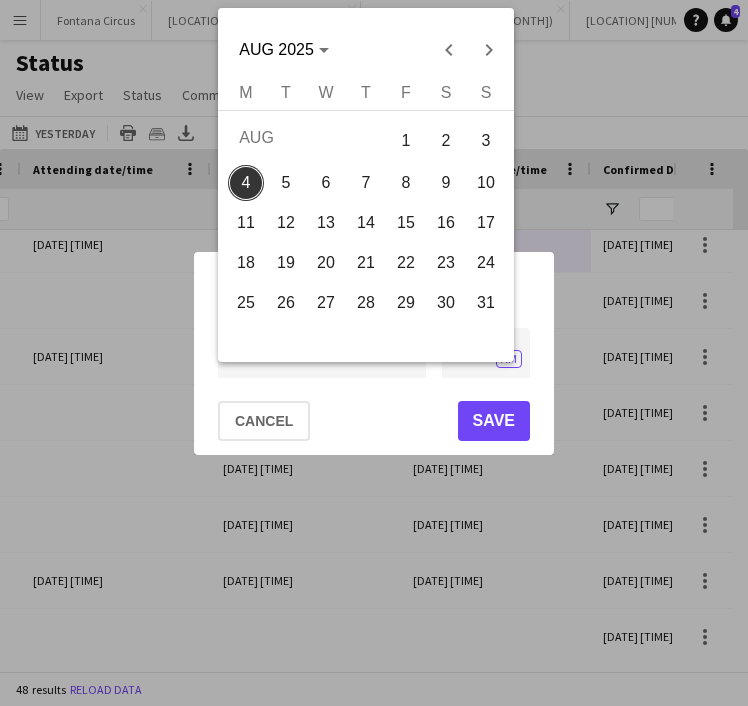 click on "3" at bounding box center [486, 140] 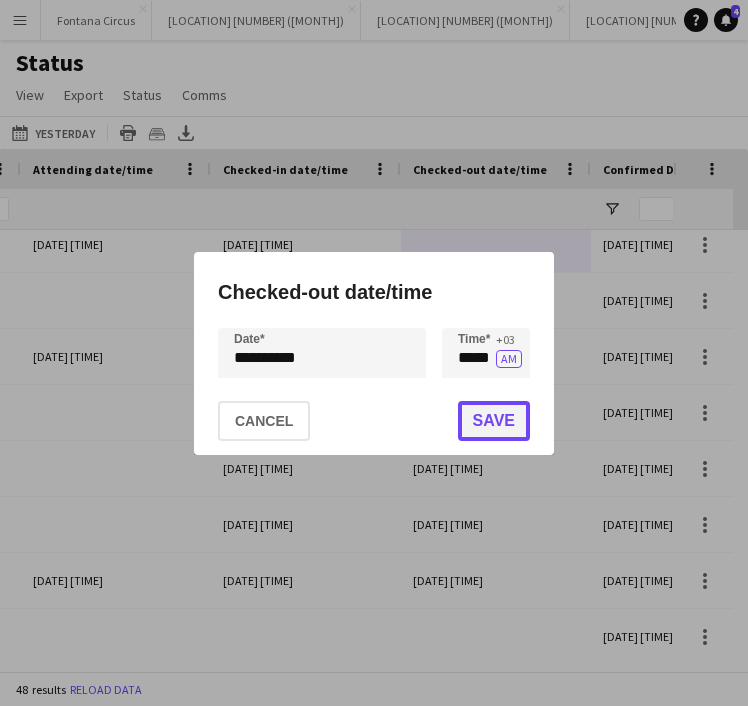 click on "Save" 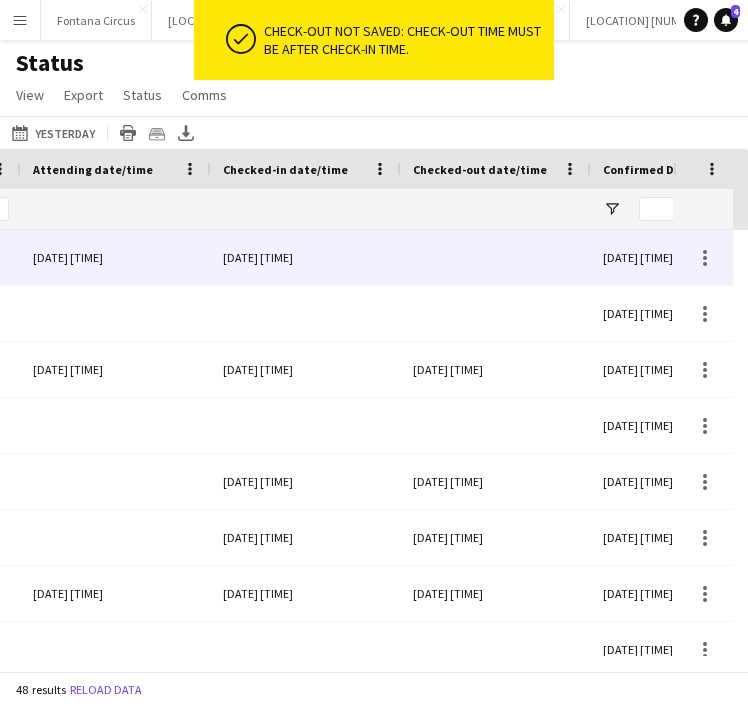click at bounding box center [496, 257] 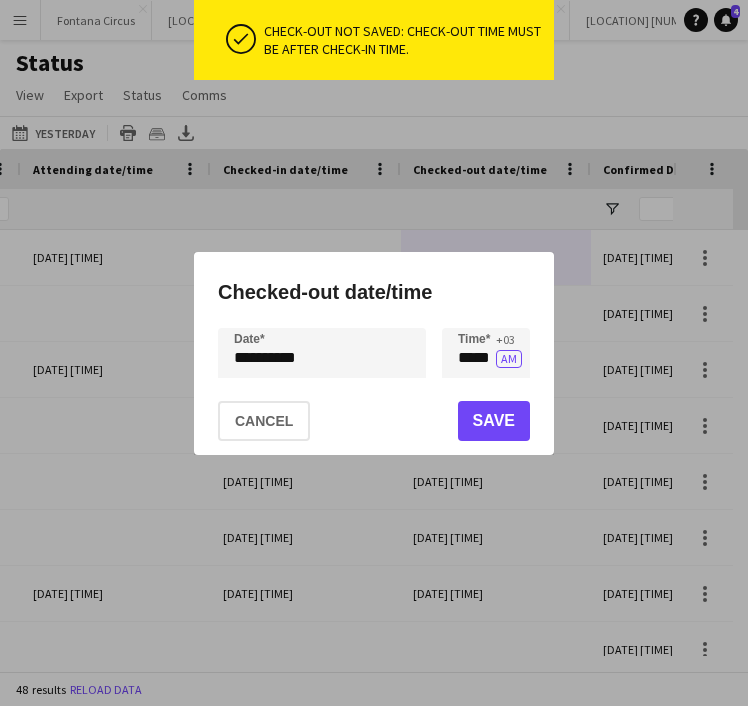 click on "**********" at bounding box center (374, 353) 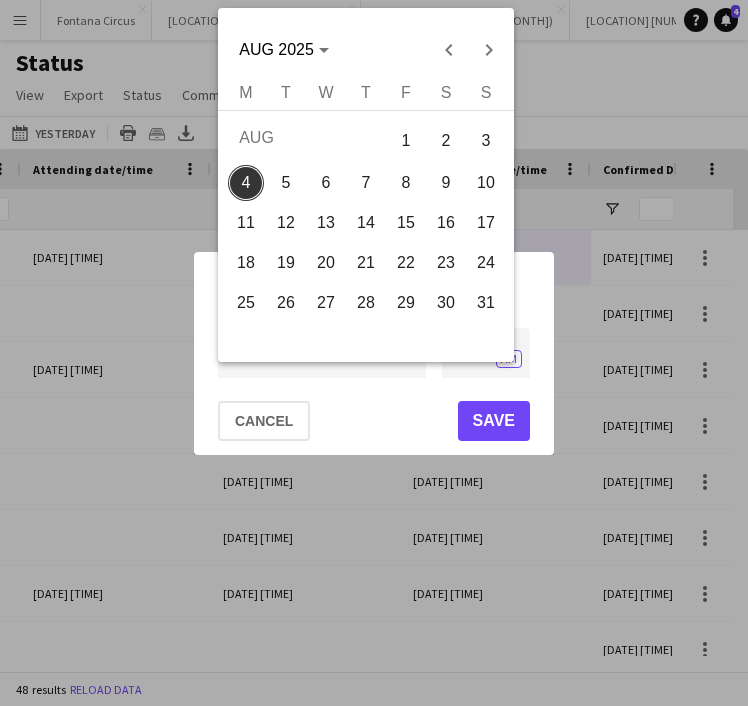 click on "3" at bounding box center (486, 140) 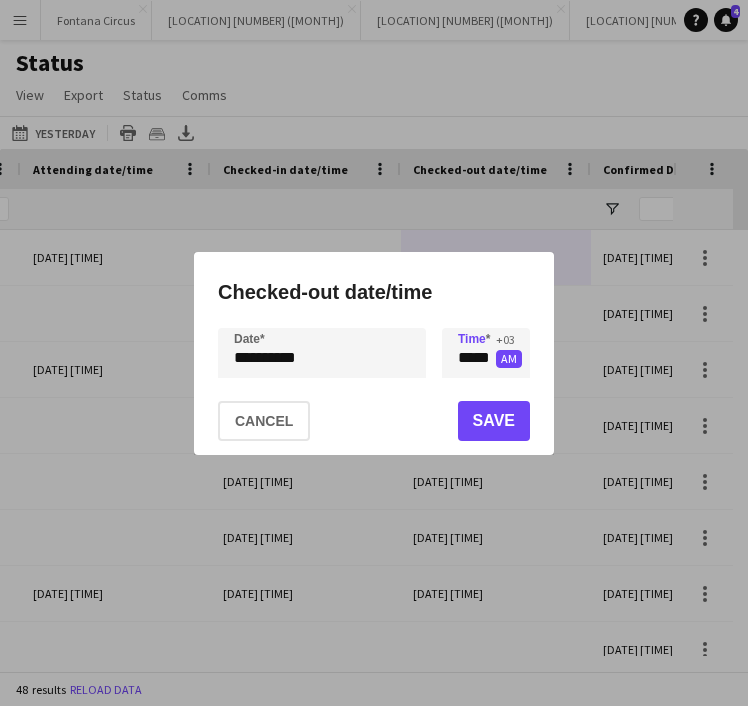click on "AM" at bounding box center [509, 359] 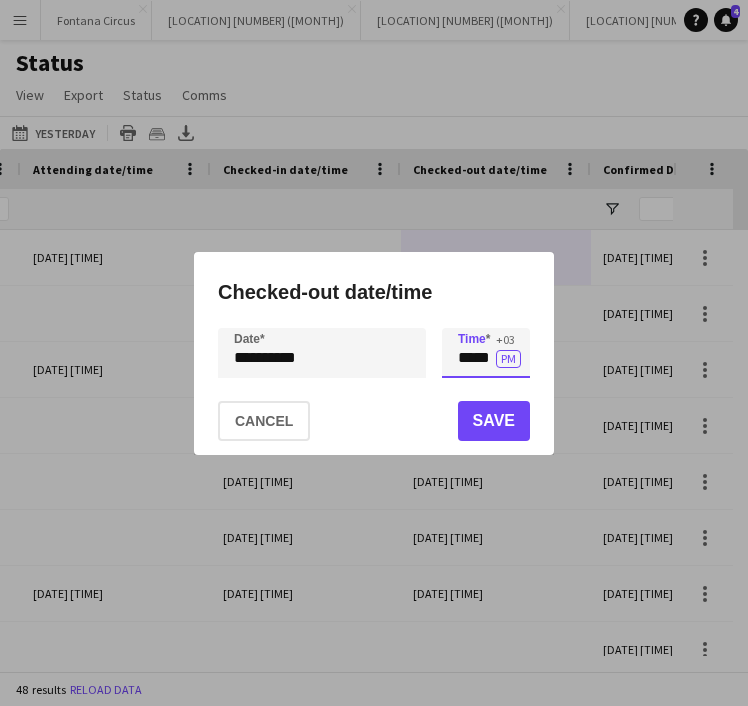 click on "*****" at bounding box center (486, 353) 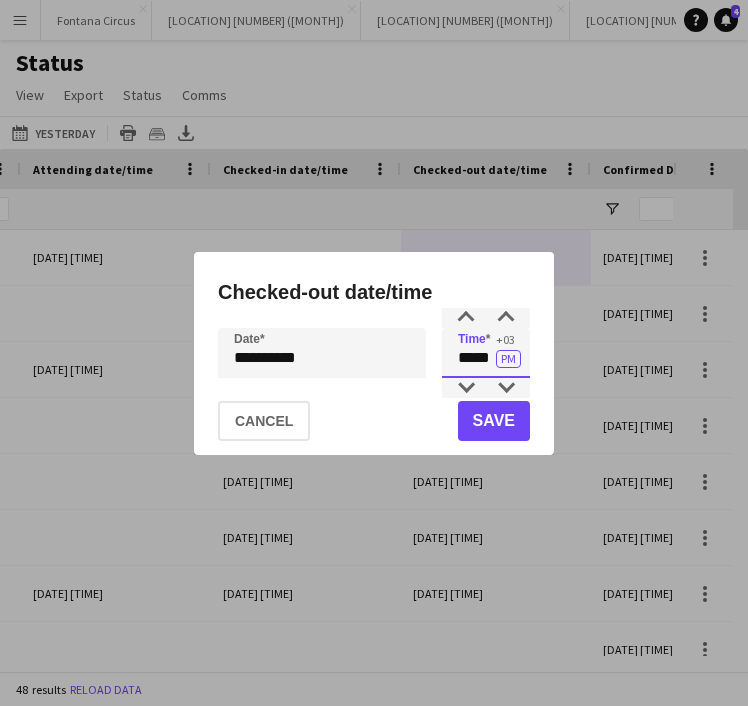 click on "*****" at bounding box center (486, 353) 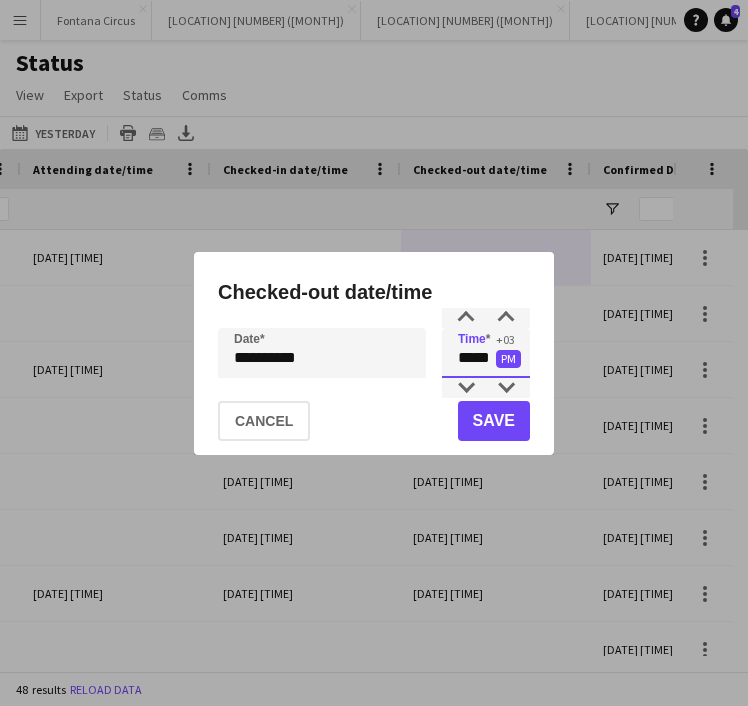 type on "*****" 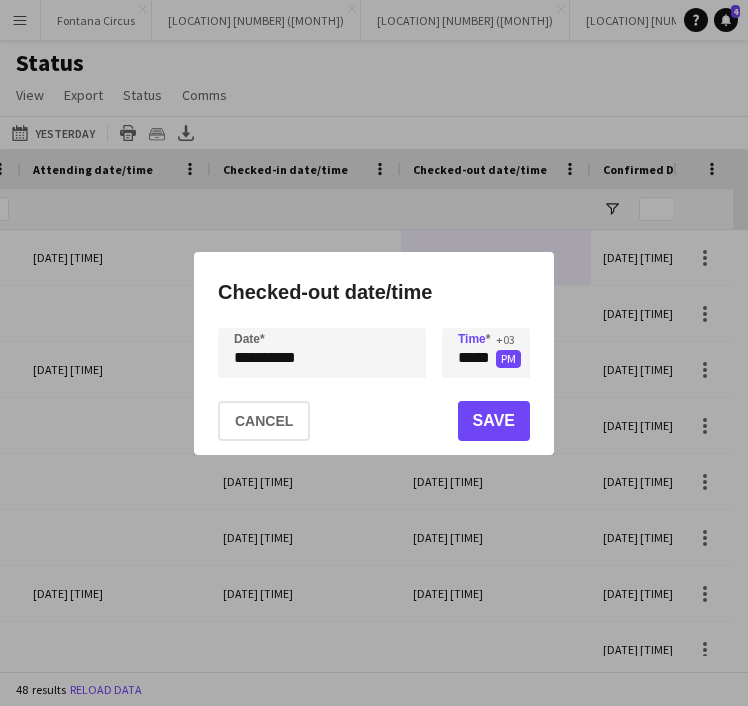click on "PM" at bounding box center [508, 359] 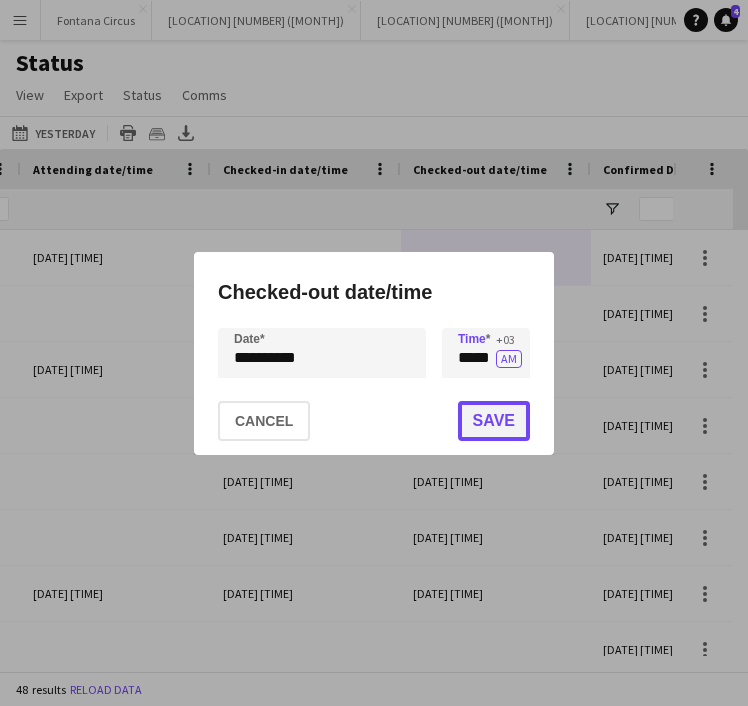 click on "Save" 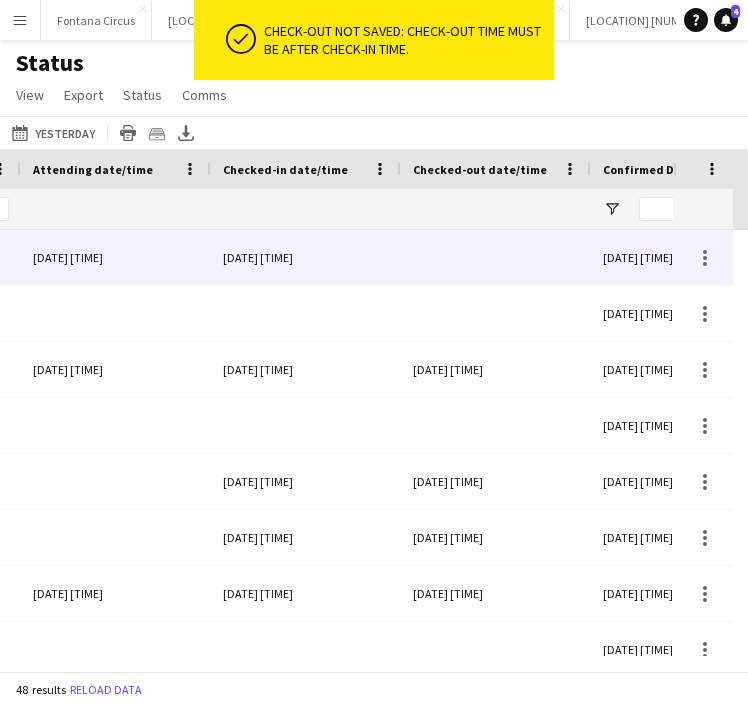 click at bounding box center (496, 257) 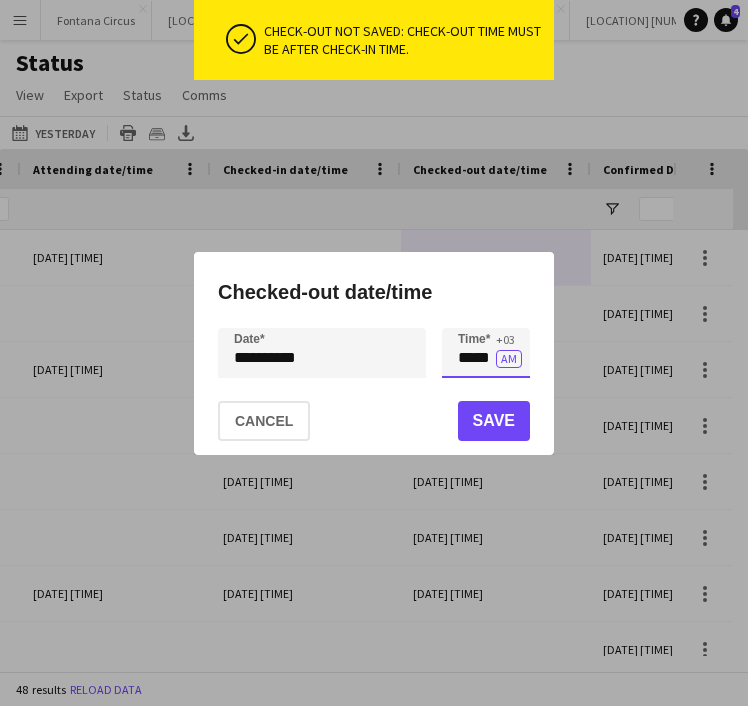click on "*****" at bounding box center [486, 353] 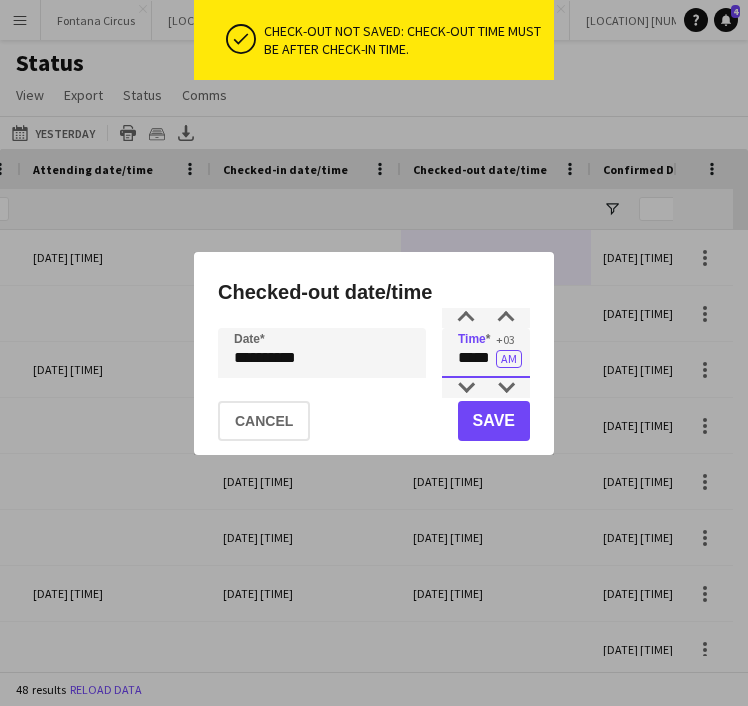 click on "*****" at bounding box center (486, 353) 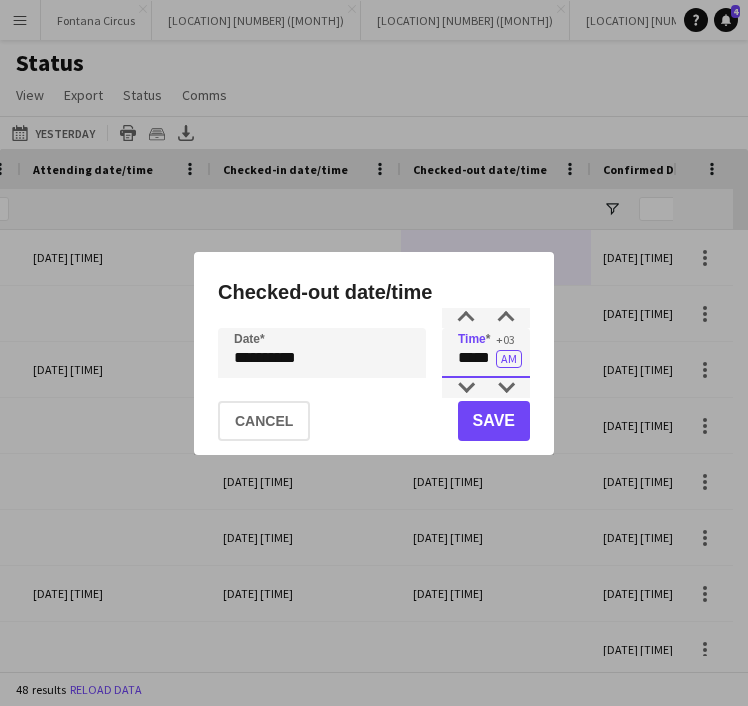 click on "*****" at bounding box center (486, 353) 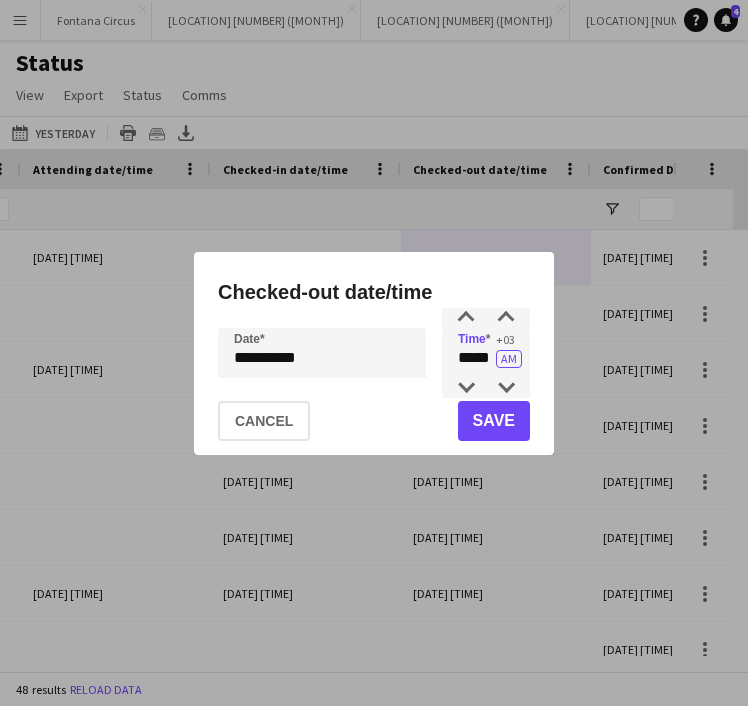 click on "**********" at bounding box center [374, 353] 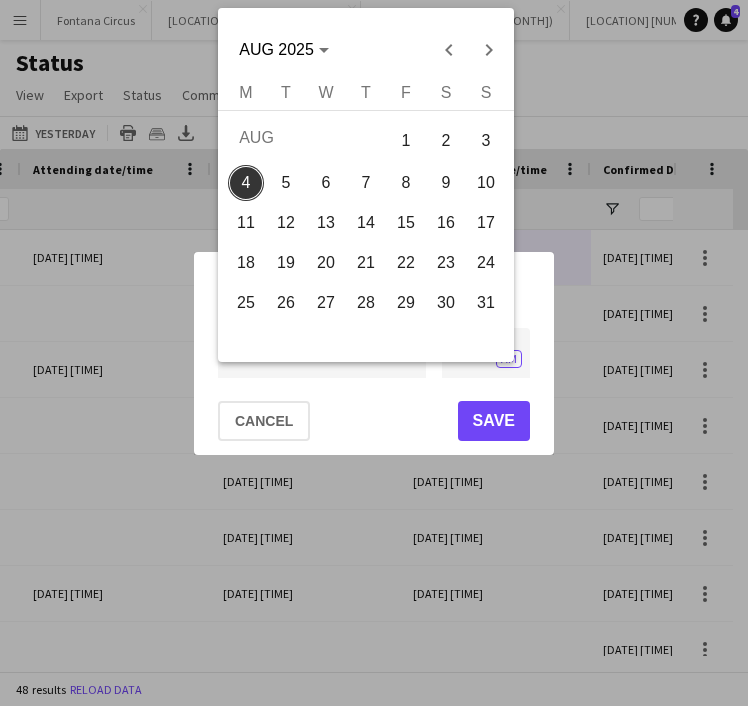 click on "3" at bounding box center (486, 140) 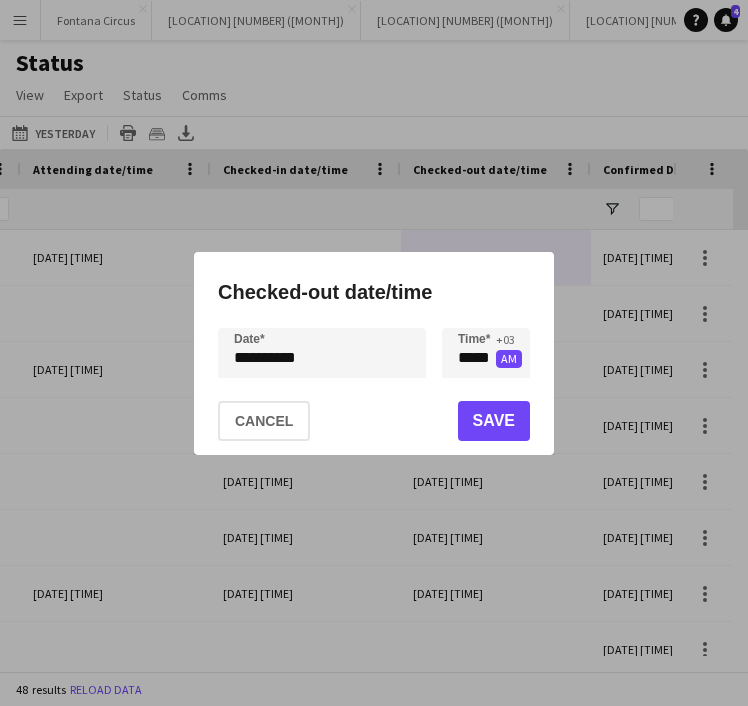 click on "AM" at bounding box center [509, 359] 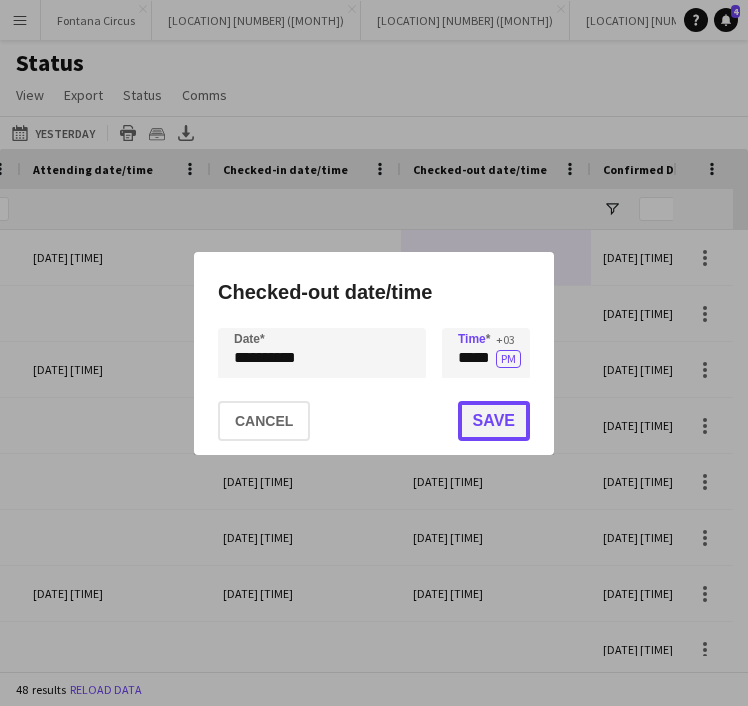 click on "Save" 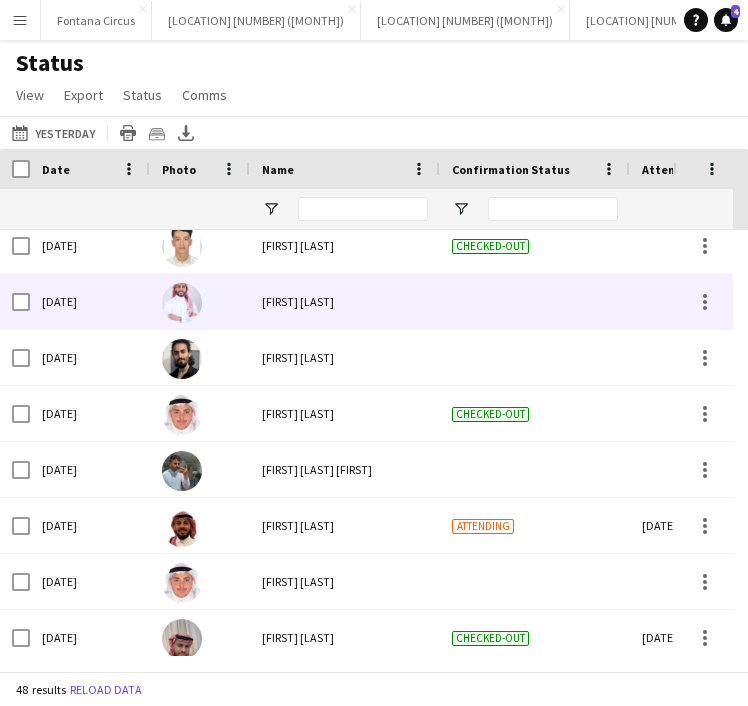 click on "Status   View   Views  Default view New view Update view Delete view Edit name Customise view Customise filters Reset Filters Reset View Reset All  Export  Export as XLSX Export as CSV Export as PDF Crew files as ZIP  Status  Confirm attendance Check-in Check-out Clear confirm attendance Clear check-in Clear check-out  Comms  Send notification Chat" 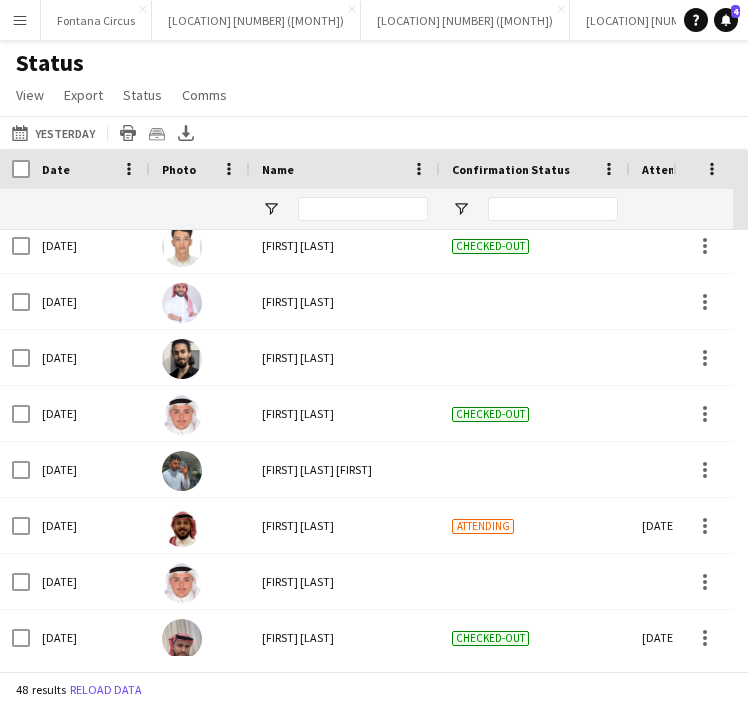 click on "Menu" at bounding box center [20, 20] 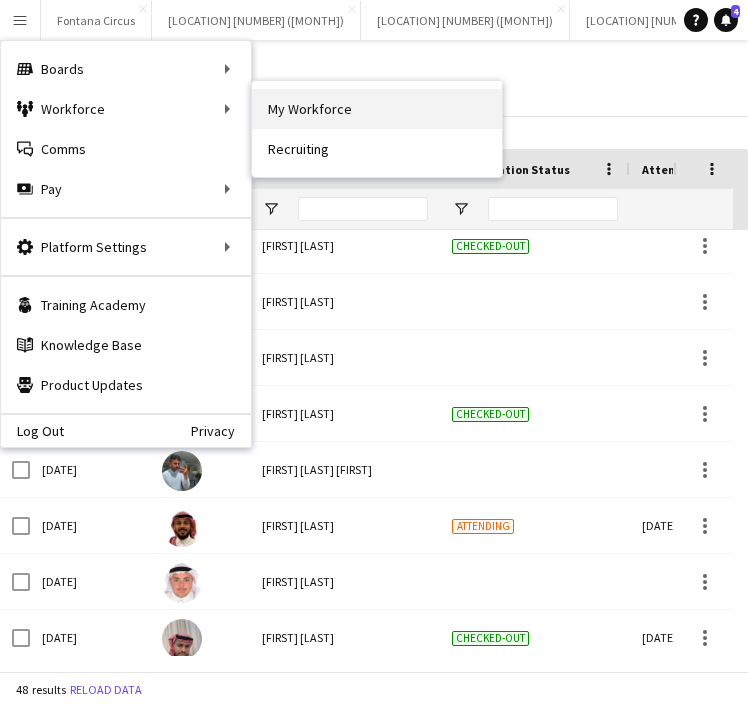 click on "My Workforce" at bounding box center (377, 109) 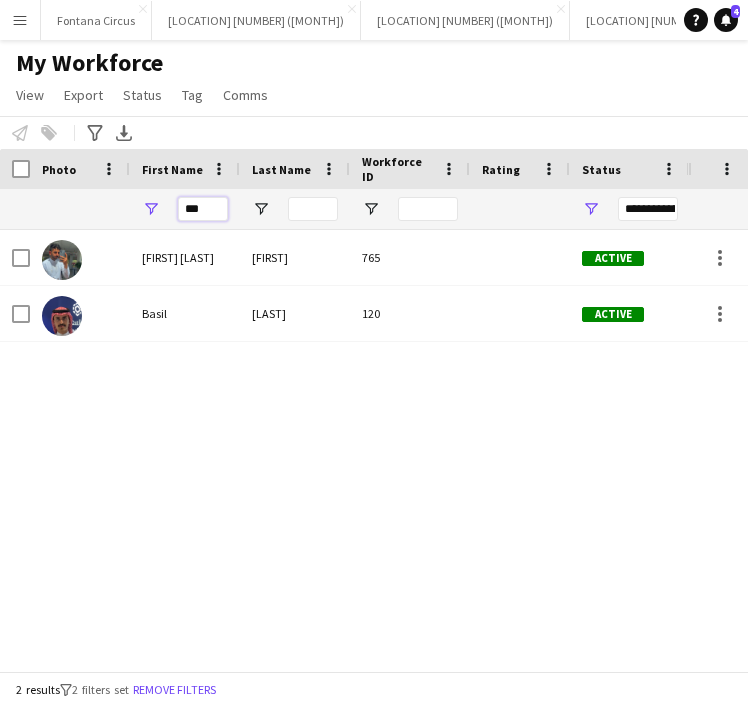 click on "***" at bounding box center [203, 209] 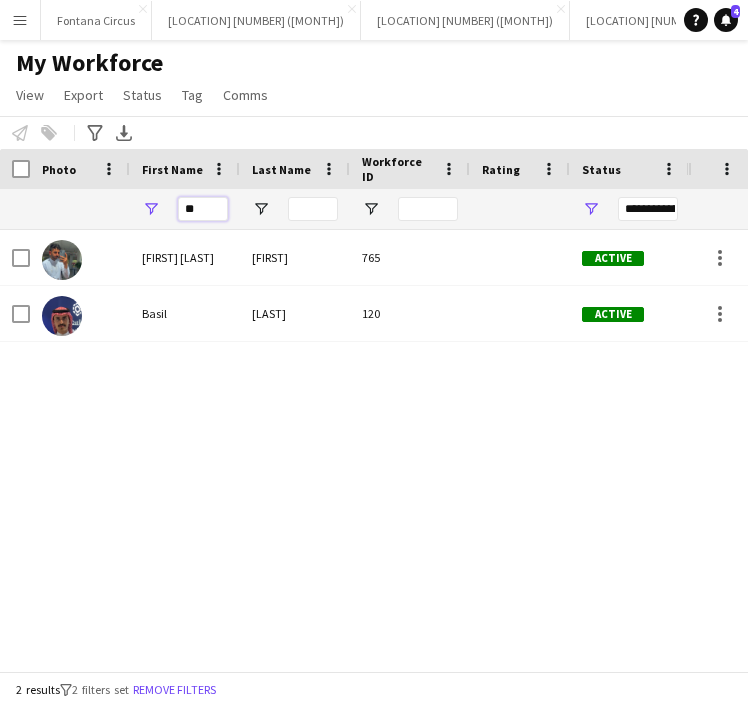 type on "*" 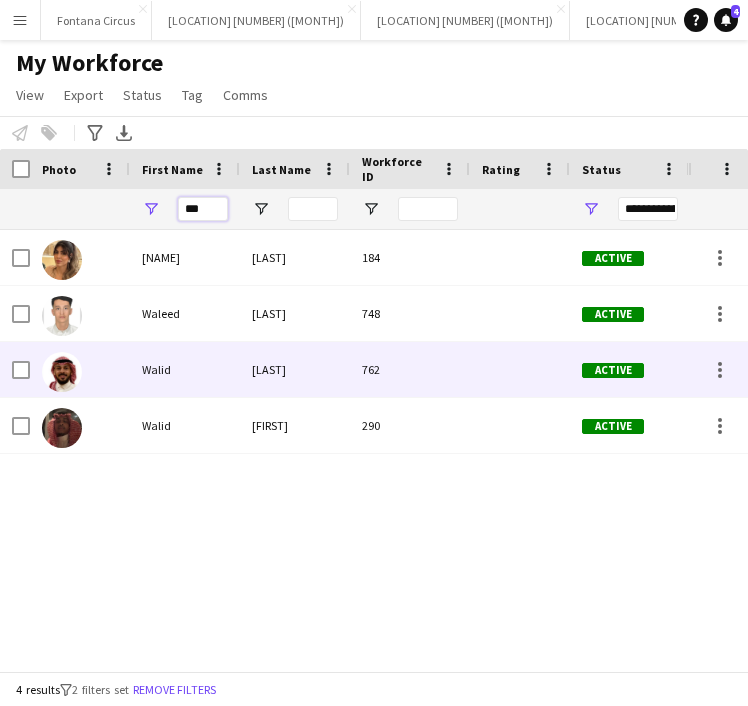 type on "***" 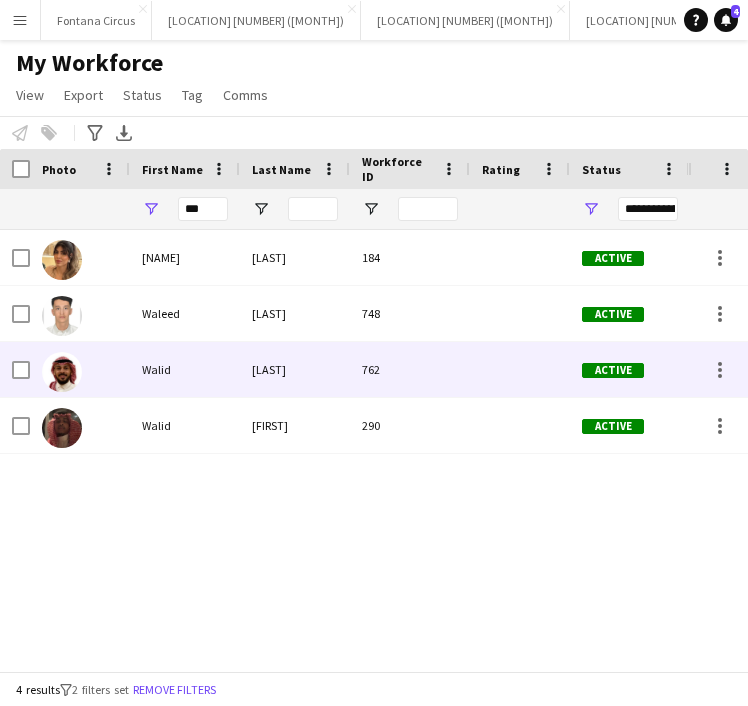 click on "Walid" at bounding box center [185, 369] 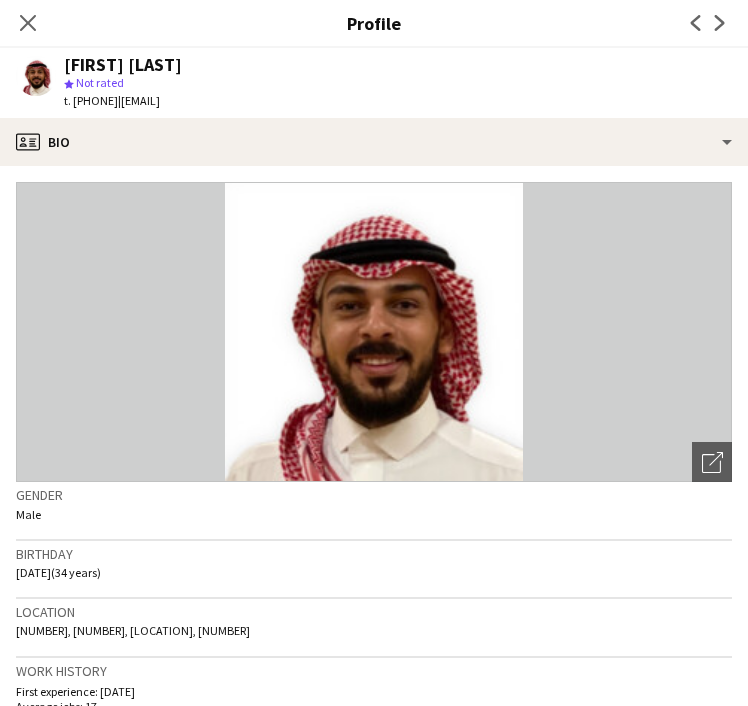 click on "Gender   Male" 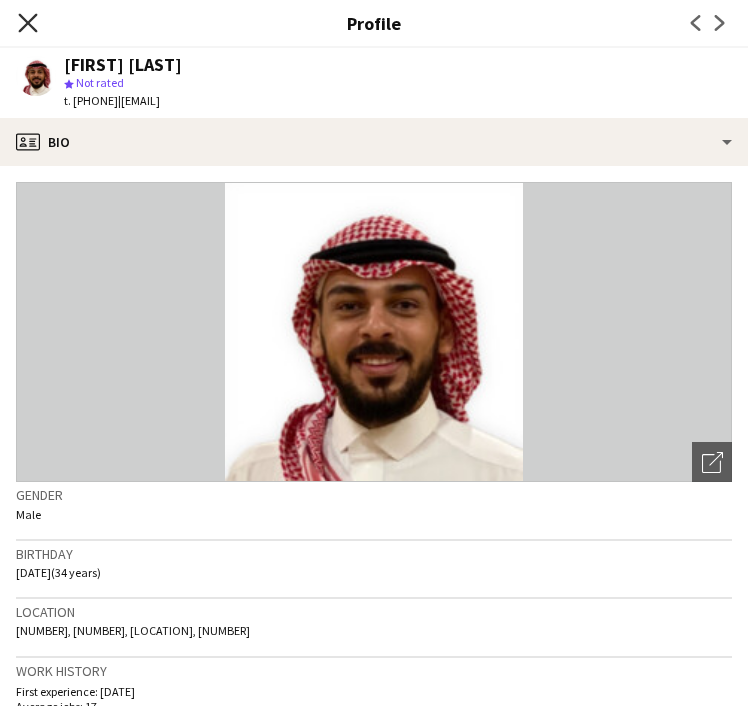click on "Close pop-in" 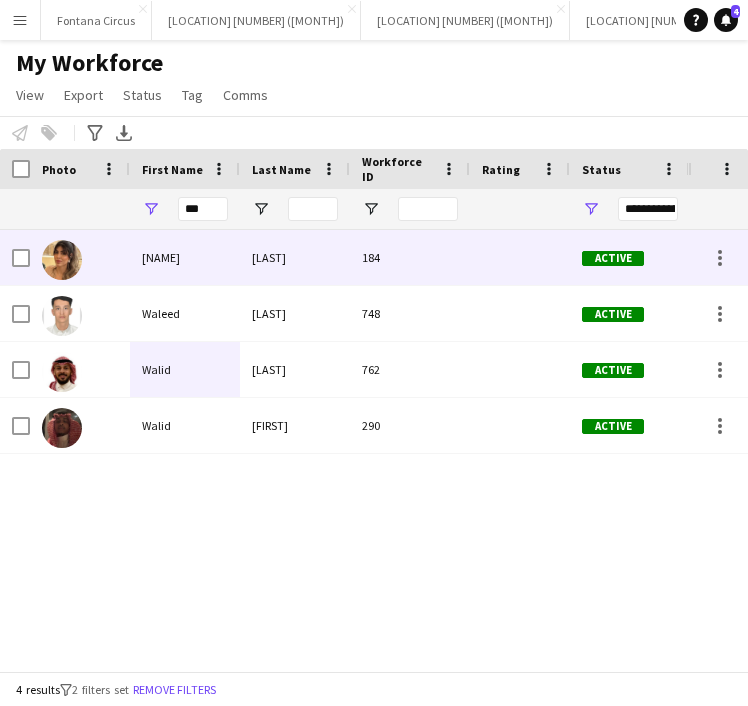 scroll, scrollTop: 0, scrollLeft: 80, axis: horizontal 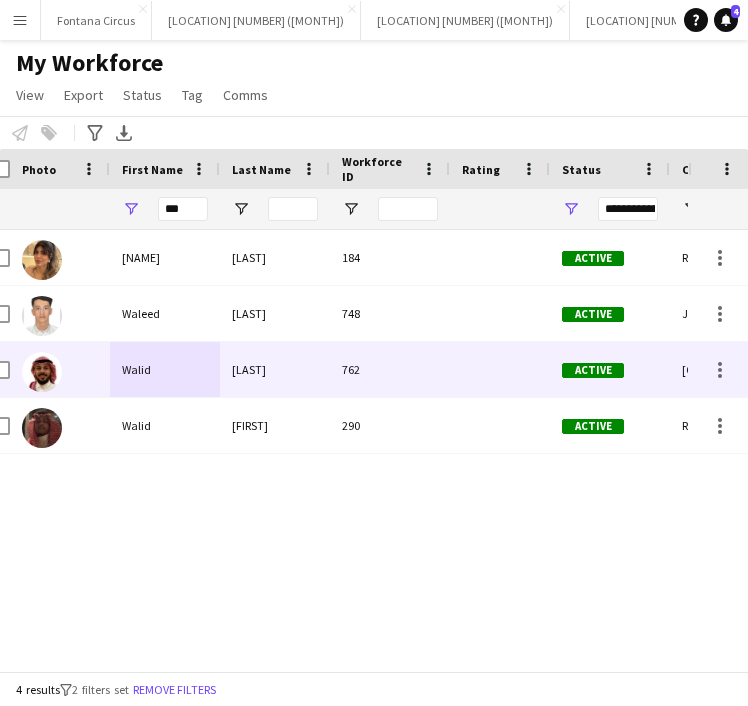 click on "[LAST]" at bounding box center (275, 369) 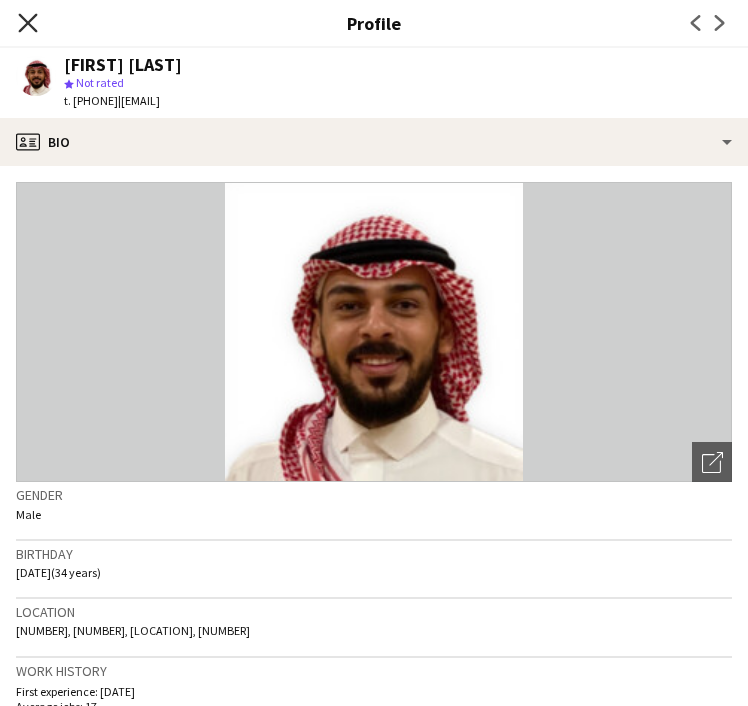 click 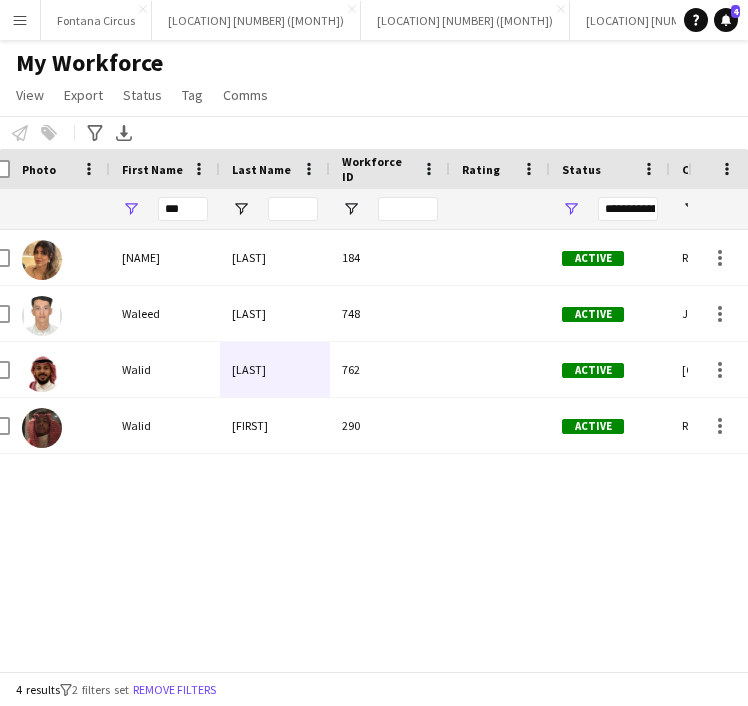 click on "Menu" at bounding box center [20, 20] 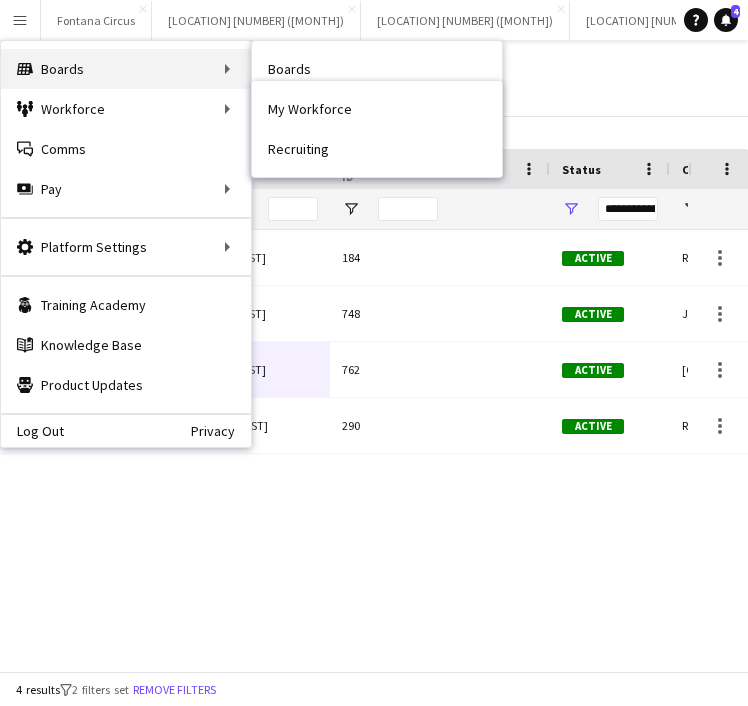 click on "Boards
Boards" at bounding box center (126, 69) 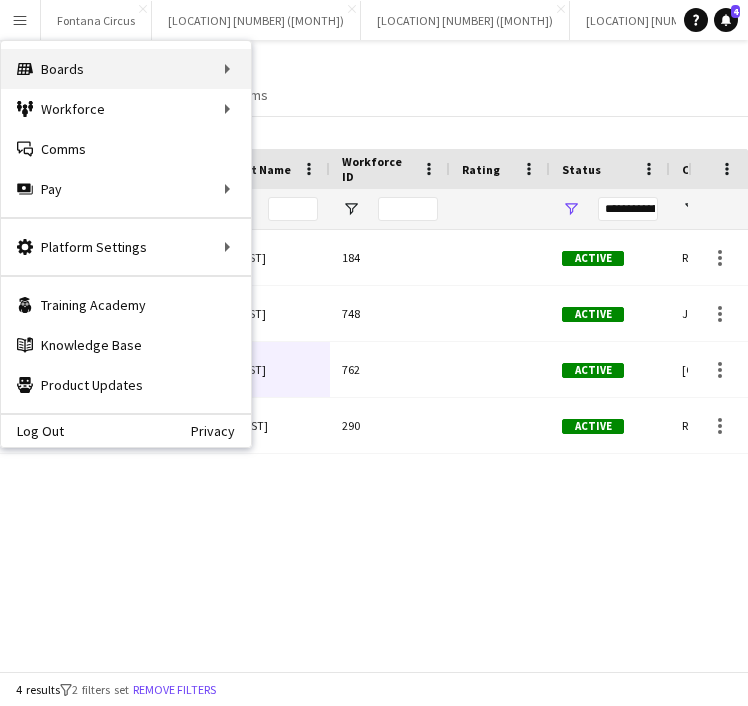 click on "Boards
Boards" at bounding box center (126, 69) 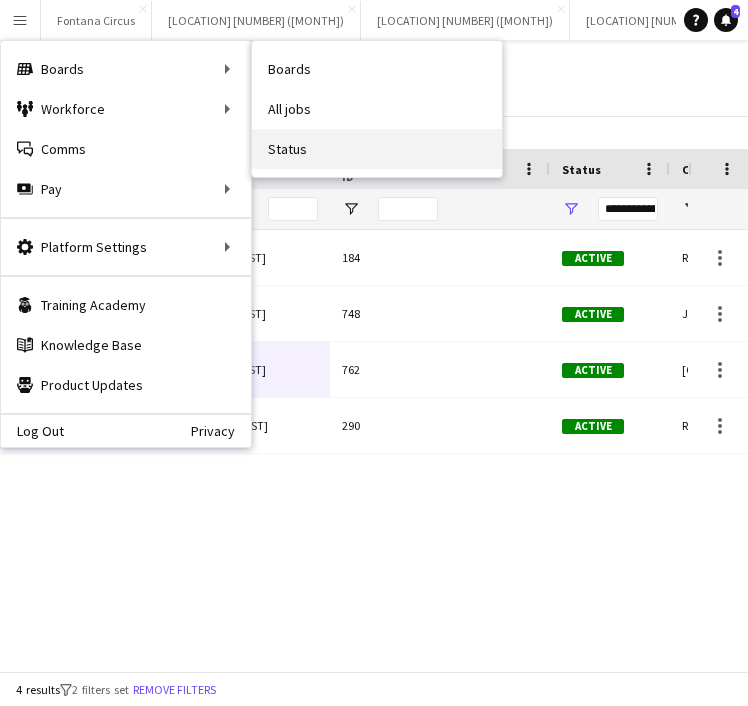 click on "Status" at bounding box center [377, 149] 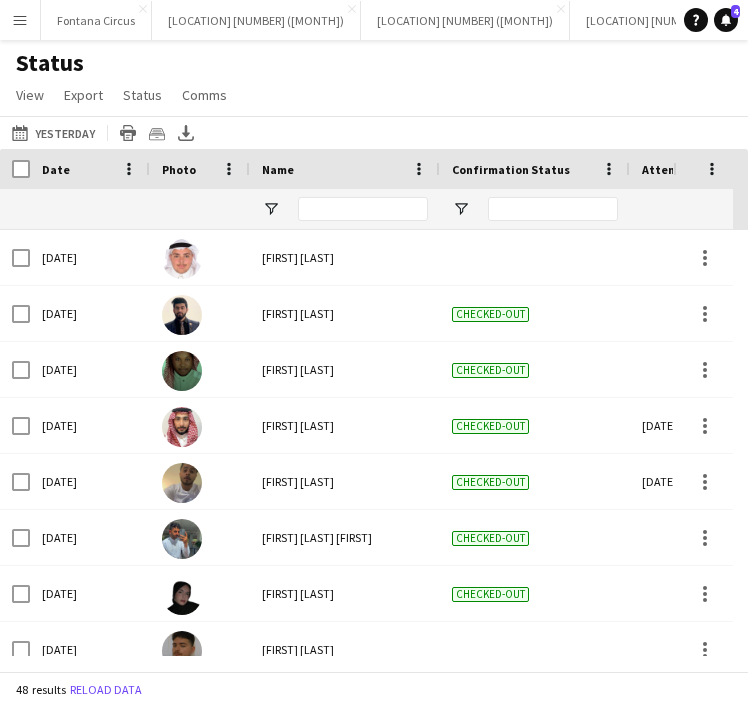 click on "Yesterday
Yesterday
Today   This Week   This Month   Yesterday   Last Week   Last Month   Tomorrow   Next Week   Next Month  [MONTH] [YEAR] [MONTH] [YEAR] Monday M Tuesday T Wednesday W Thursday T Friday F Saturday S Sunday S  [MONTH]   1   2   3   4   5   6   7   8   9   10   11   12   13   14   15   16   17   18   19   20   21   22   23   24   25   26   27   28   29   30   31
Comparison range
Comparison range
Apply
Print table
Crew files as ZIP
Export XLSX" 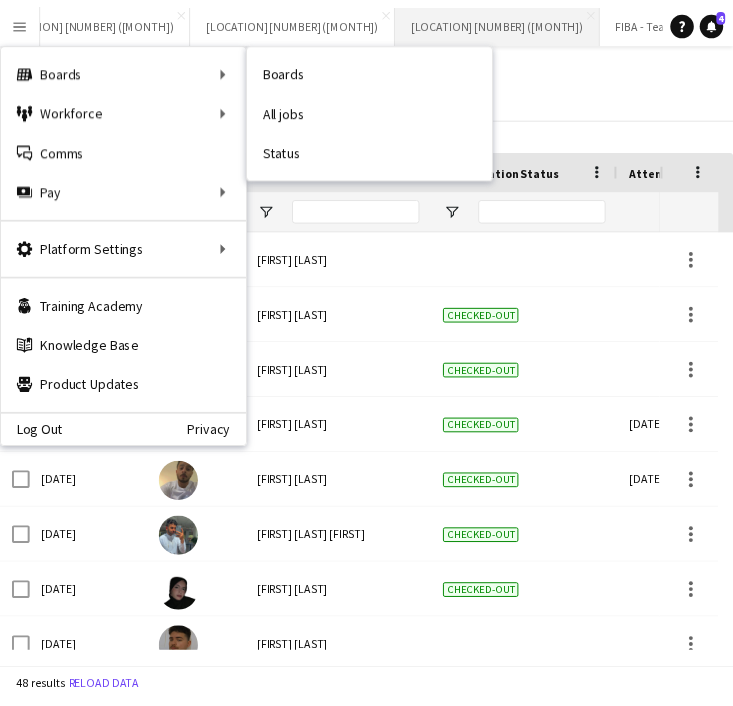 scroll, scrollTop: 0, scrollLeft: 176, axis: horizontal 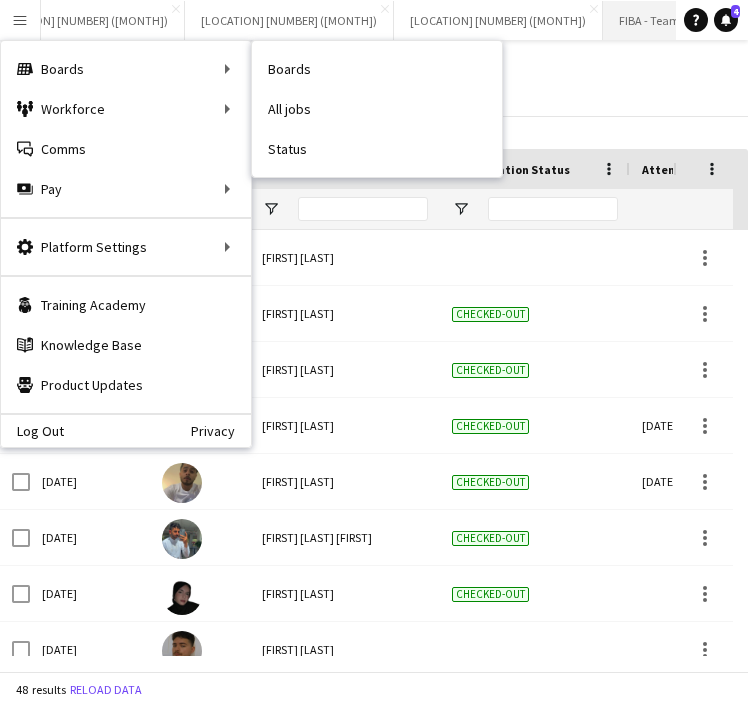 click on "[BRAND] [EVENT]
Close" at bounding box center [682, 20] 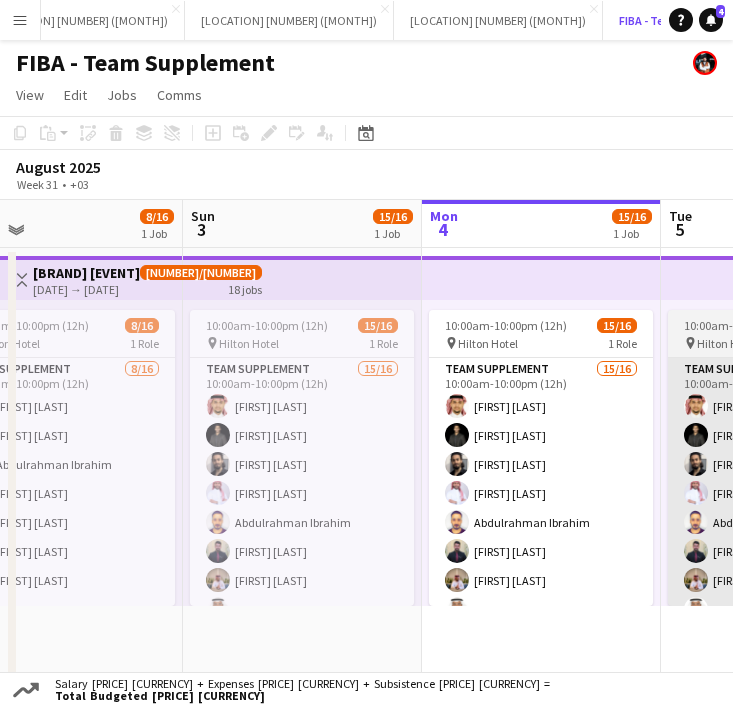 scroll, scrollTop: 0, scrollLeft: 530, axis: horizontal 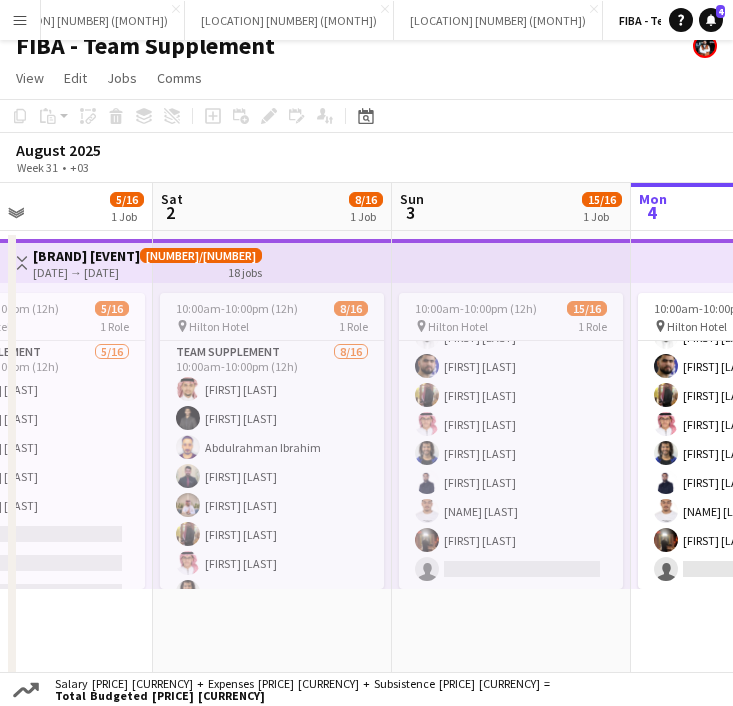 click on "Copy
Paste
Paste   Ctrl+V Paste with crew  Ctrl+Shift+V
Paste linked Job
Delete
Group
Ungroup
Add job
Add linked Job
Edit
Edit linked Job
Applicants
Date picker
AUG 2025 AUG 2025 Monday M Tuesday T Wednesday W Thursday T Friday F Saturday S Sunday S  AUG   1   2   3   4   5   6   7   8   9   10   11   12   13   14   15   16   17   18   19   20   21   22   23   24   25   26   27   28   29   30   31
Comparison range
Comparison range
Today" 